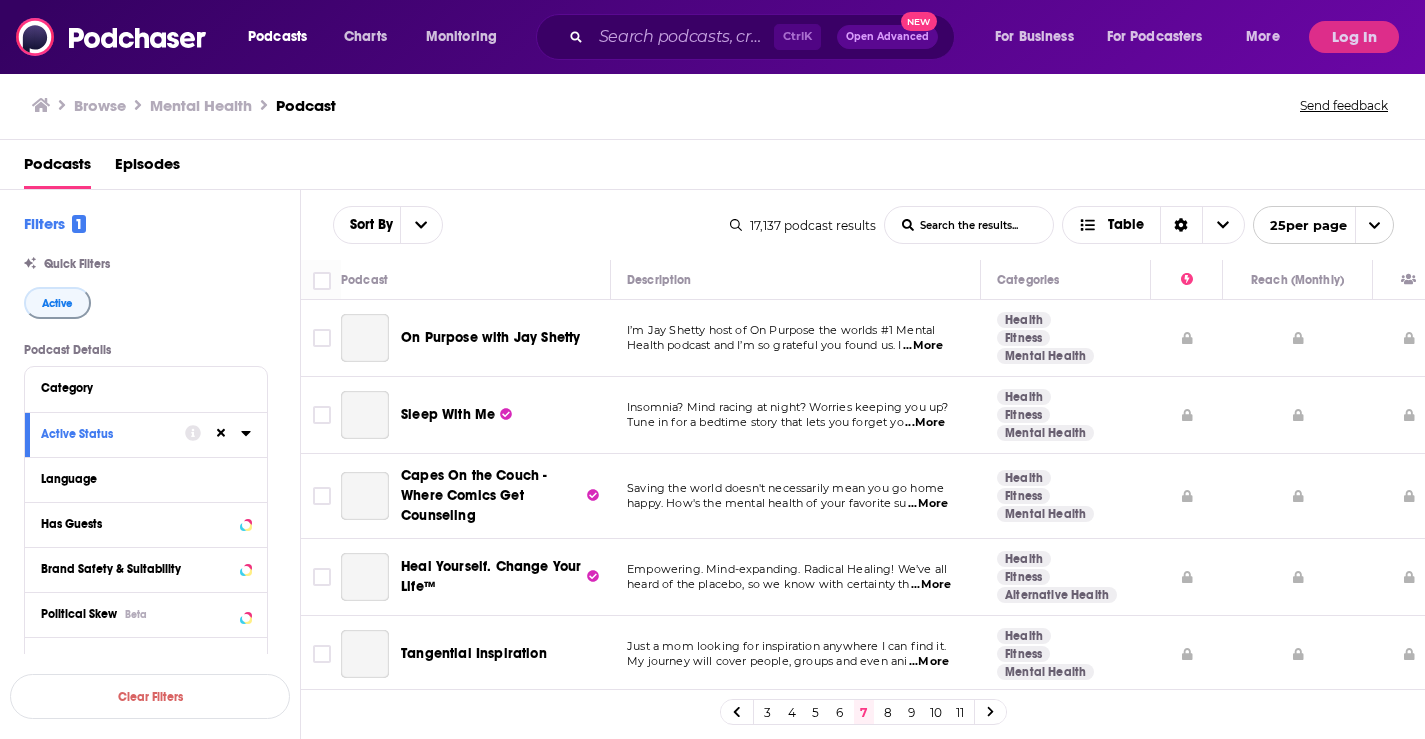 scroll, scrollTop: 0, scrollLeft: 0, axis: both 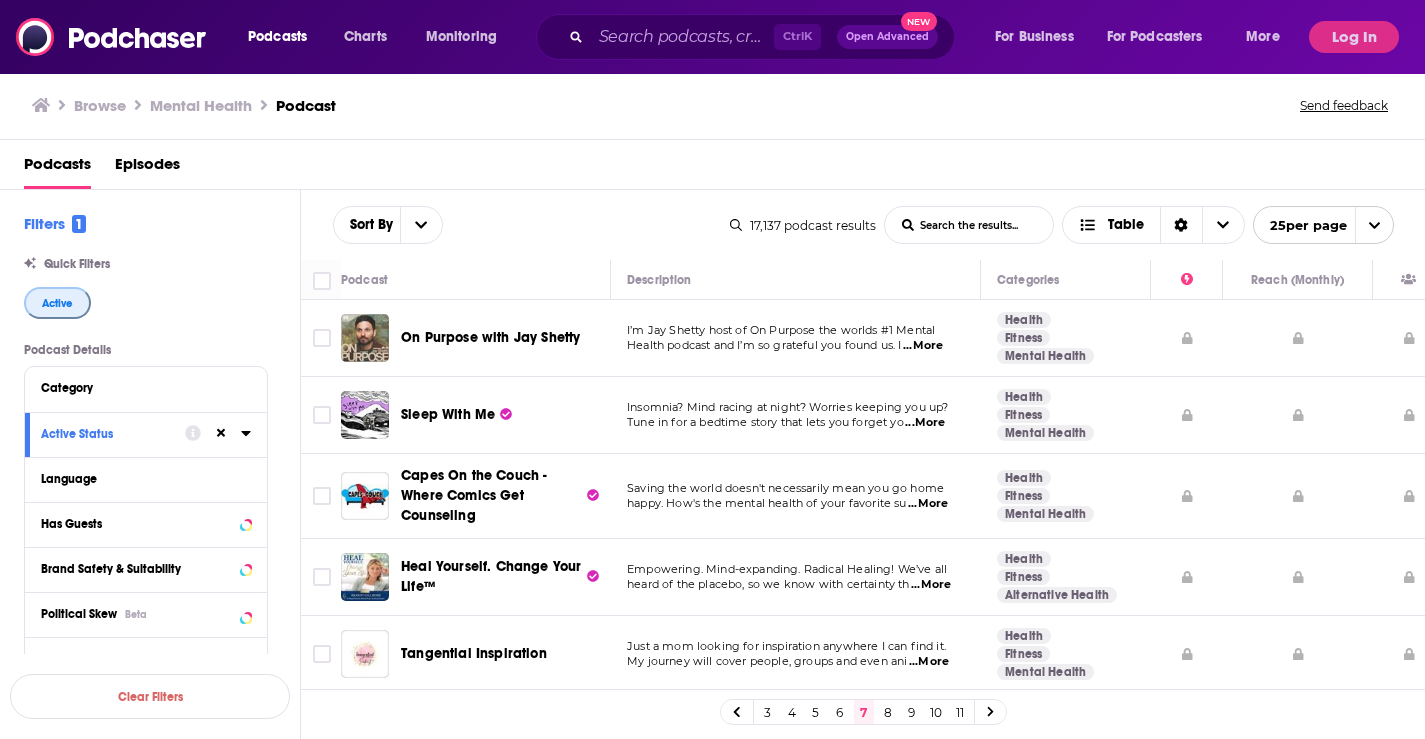 click on "Active" at bounding box center (57, 303) 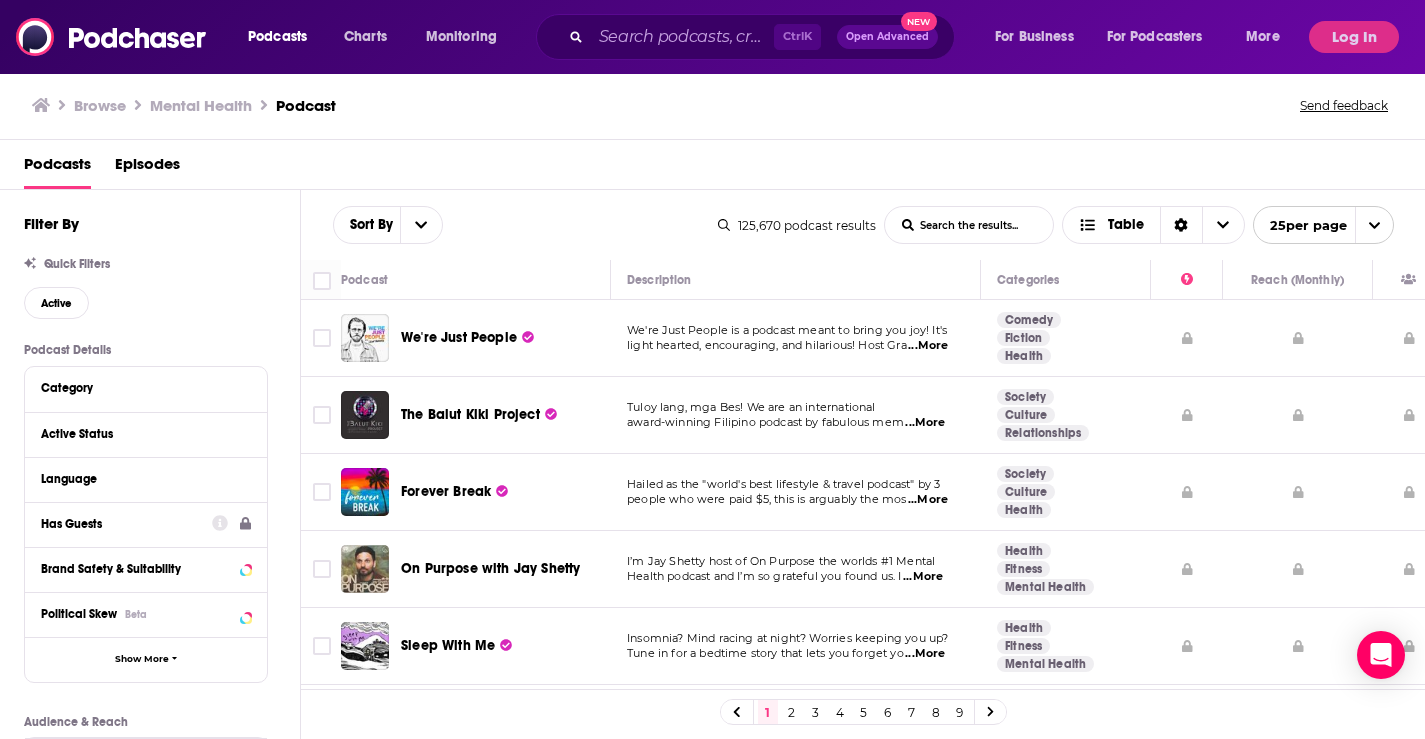 click on "Has Guests" at bounding box center [120, 524] 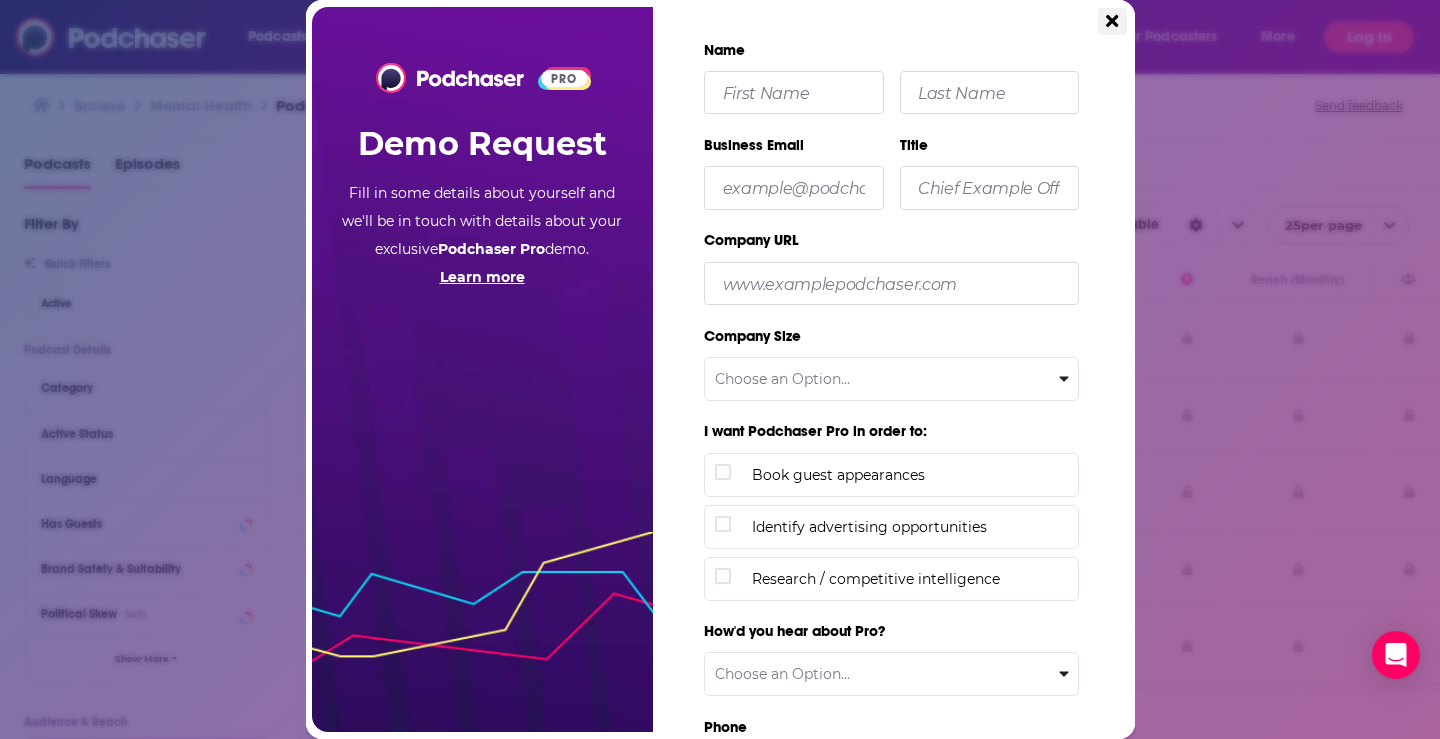 click 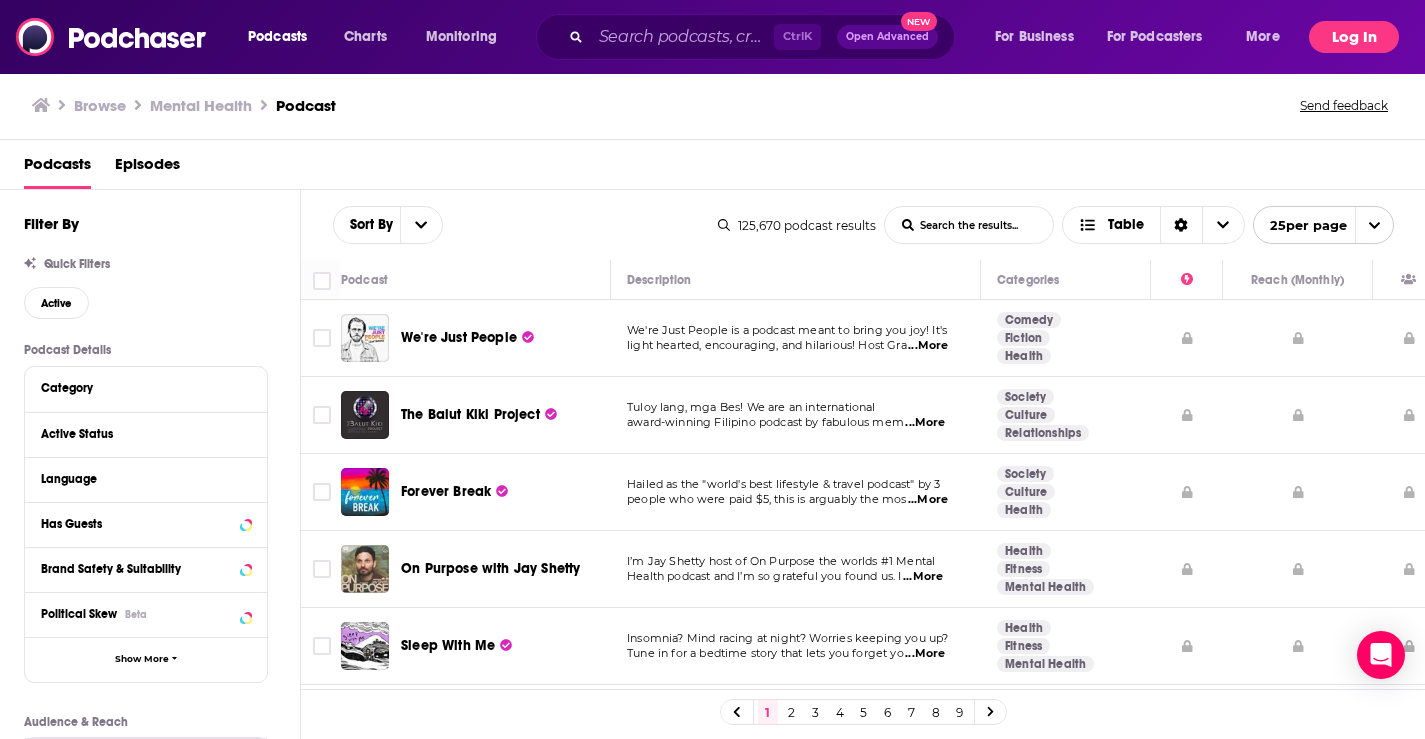 click on "Log In" at bounding box center (1354, 37) 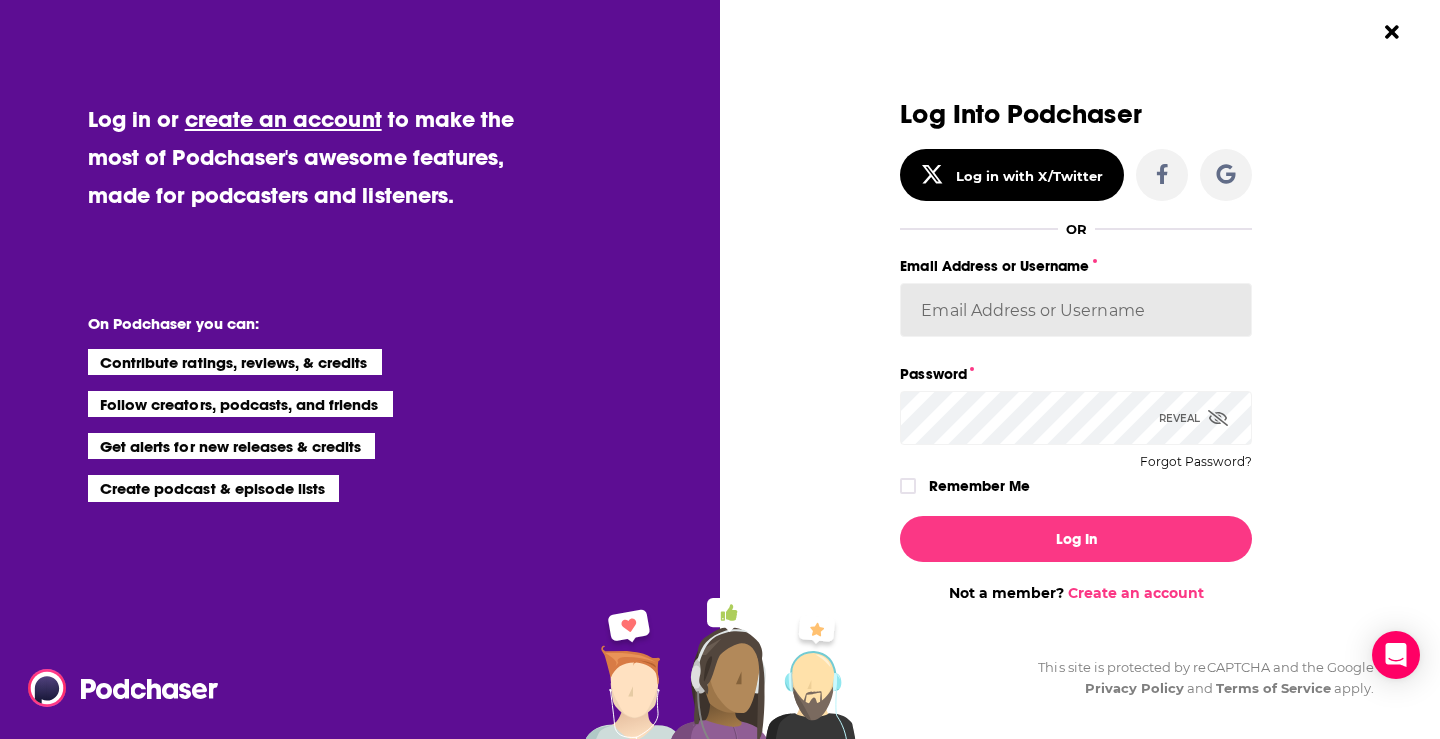 click on "Email Address or Username" at bounding box center [1076, 310] 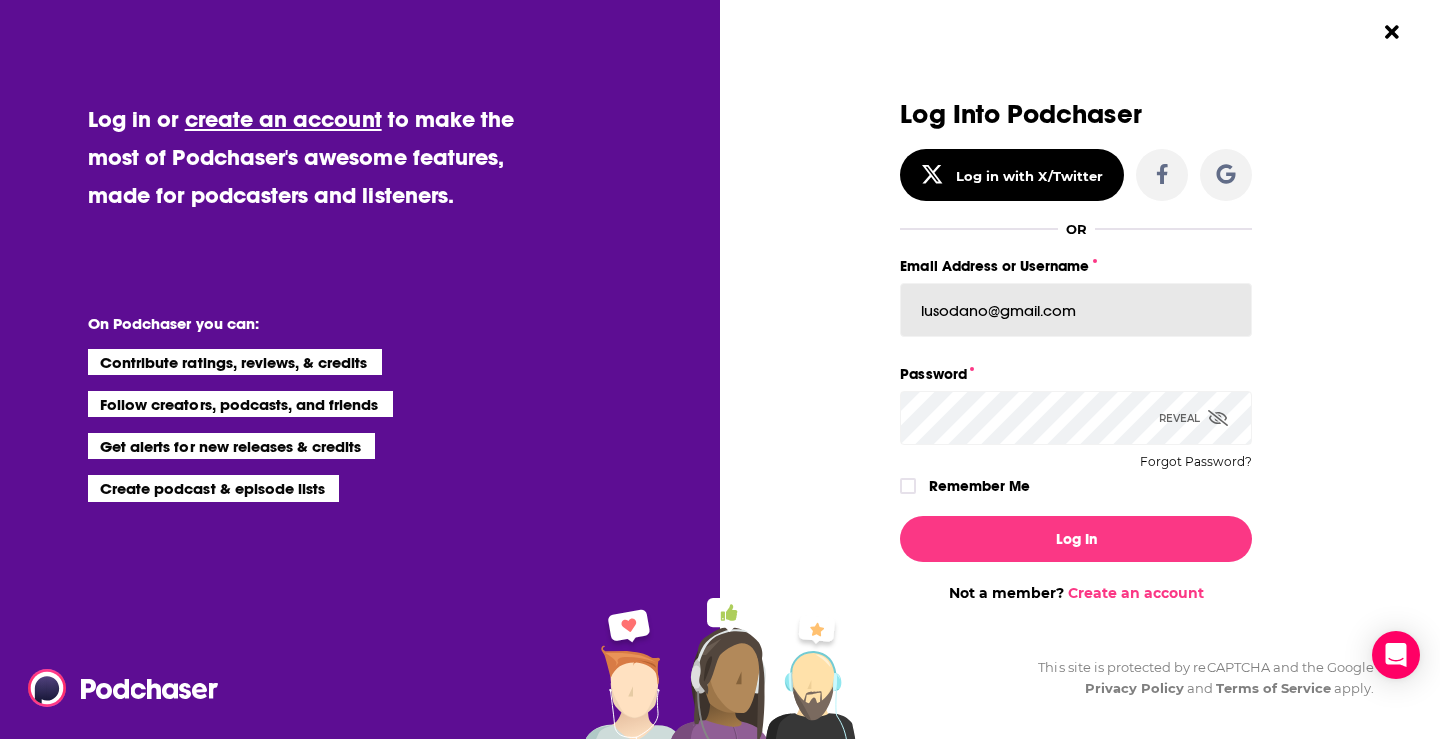 type on "lusodano@gmail.com" 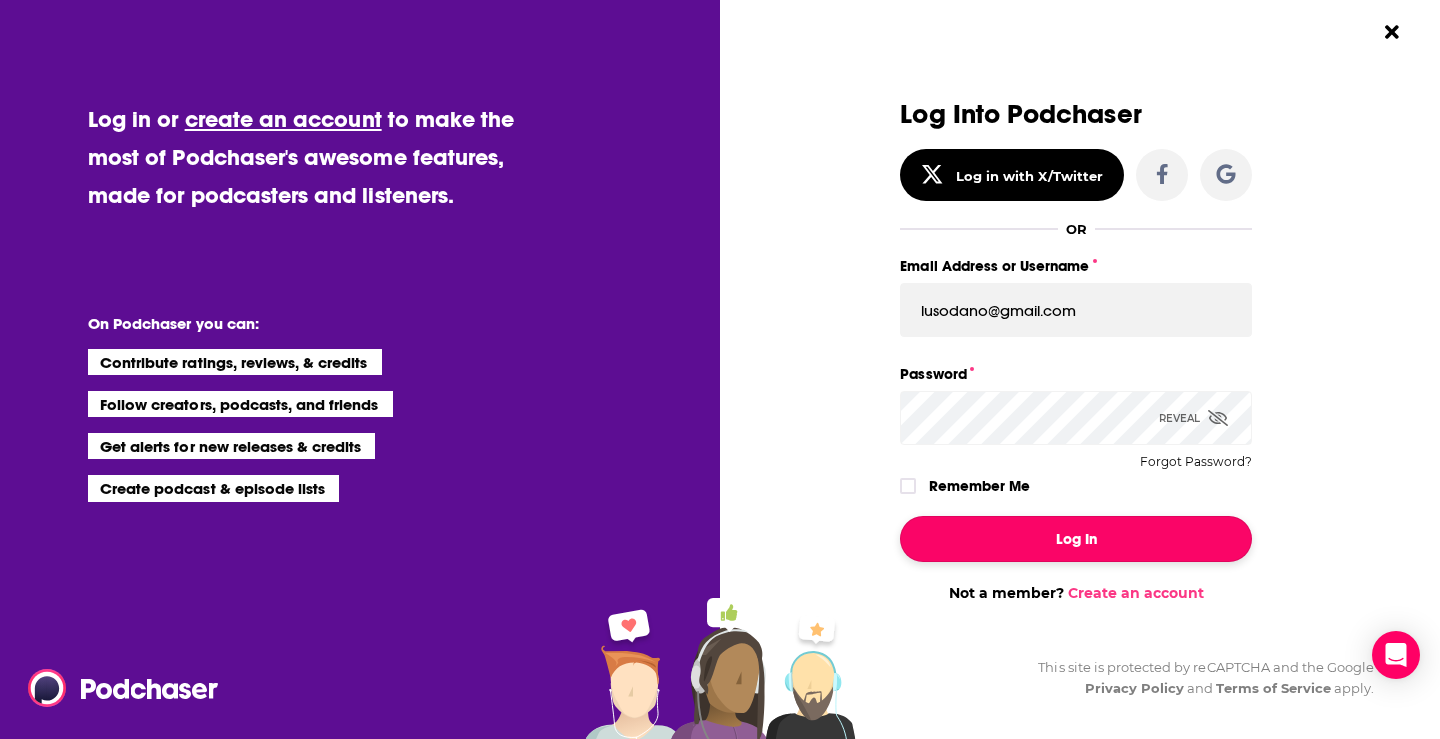 click on "Log In" at bounding box center [1076, 539] 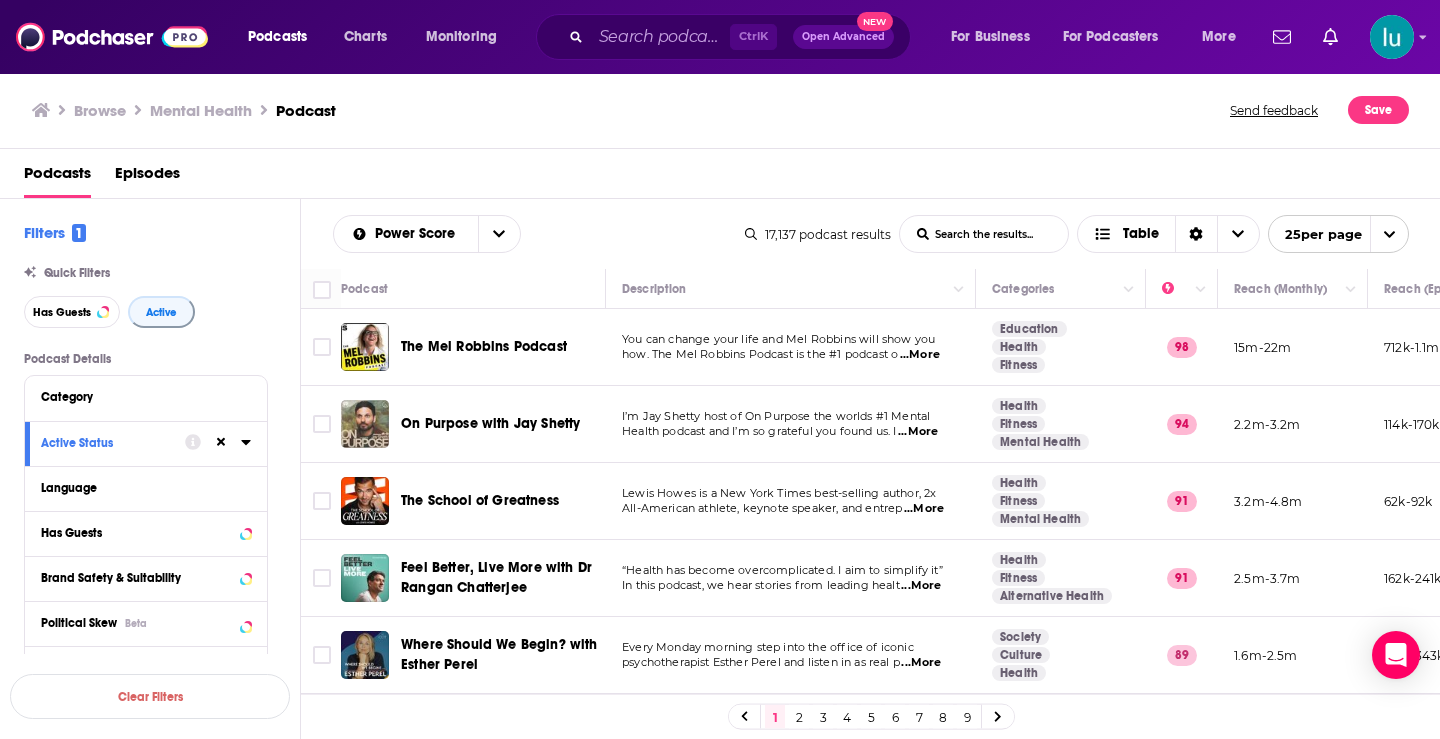click on "List Search Input" at bounding box center (984, 234) 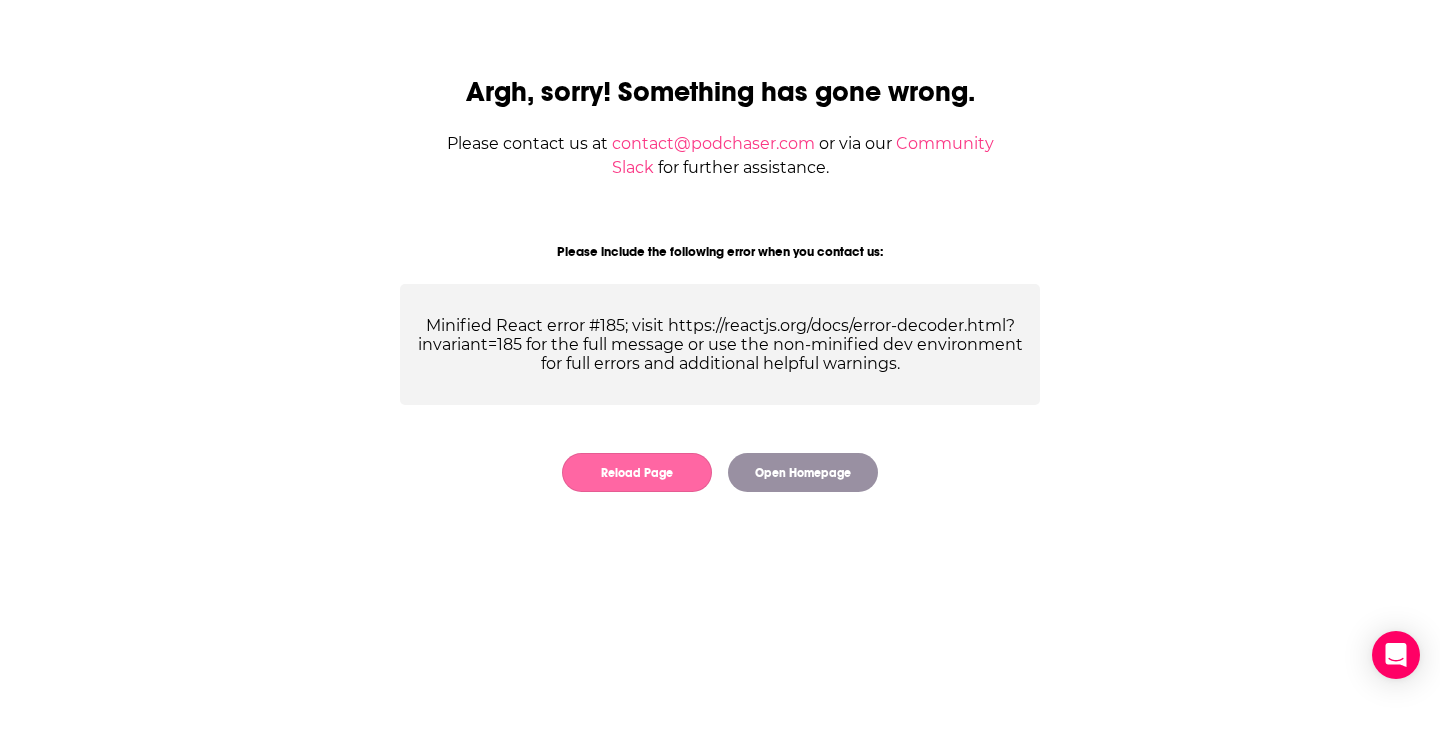 click on "Reload Page" at bounding box center (637, 472) 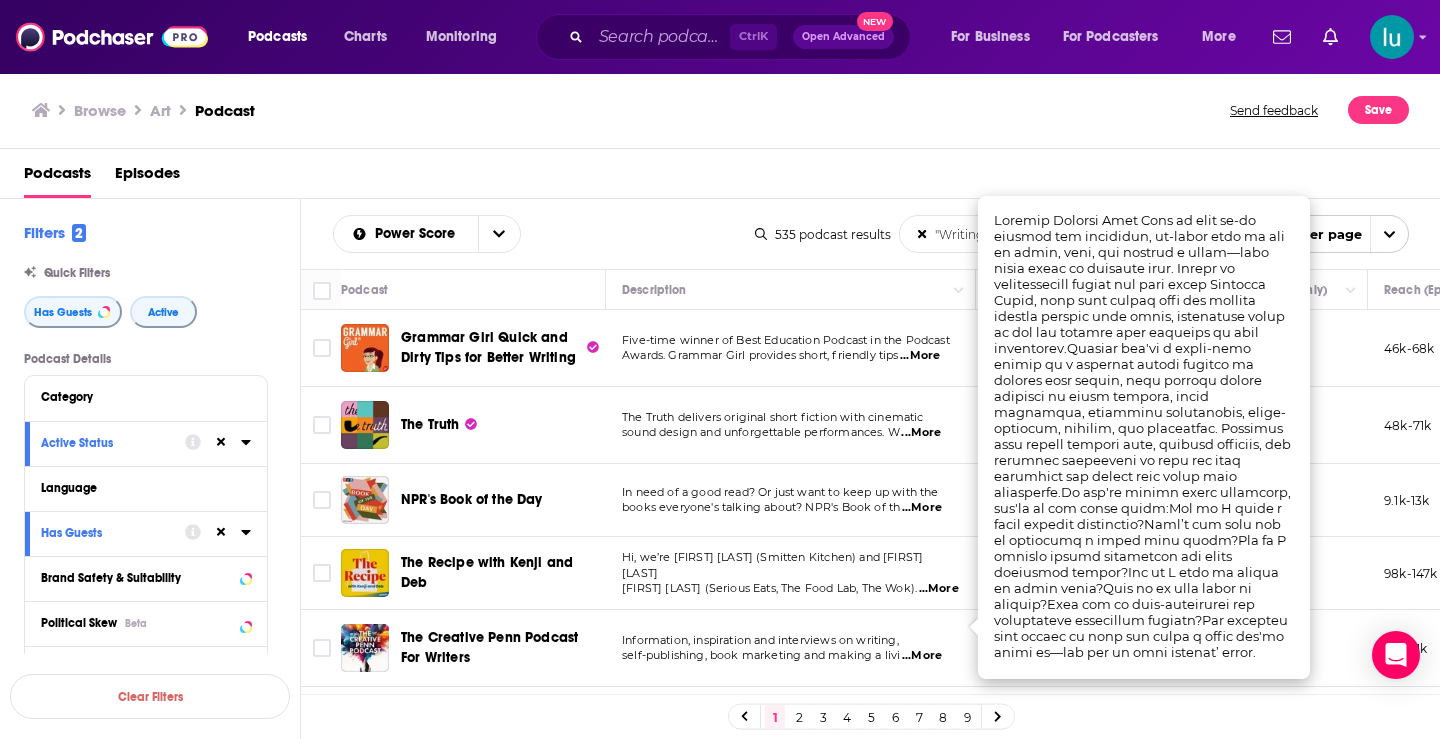 scroll, scrollTop: 0, scrollLeft: 0, axis: both 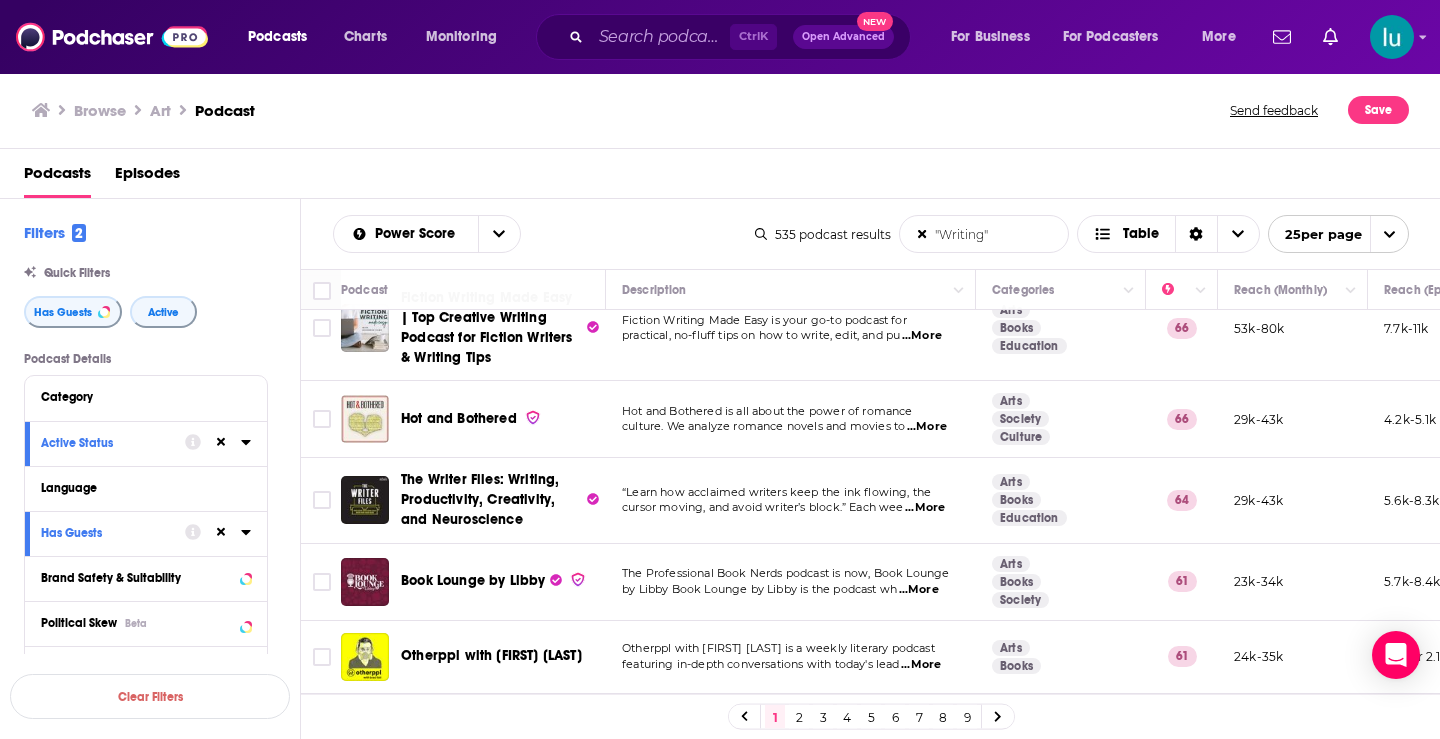 click on "...More" at bounding box center [927, 427] 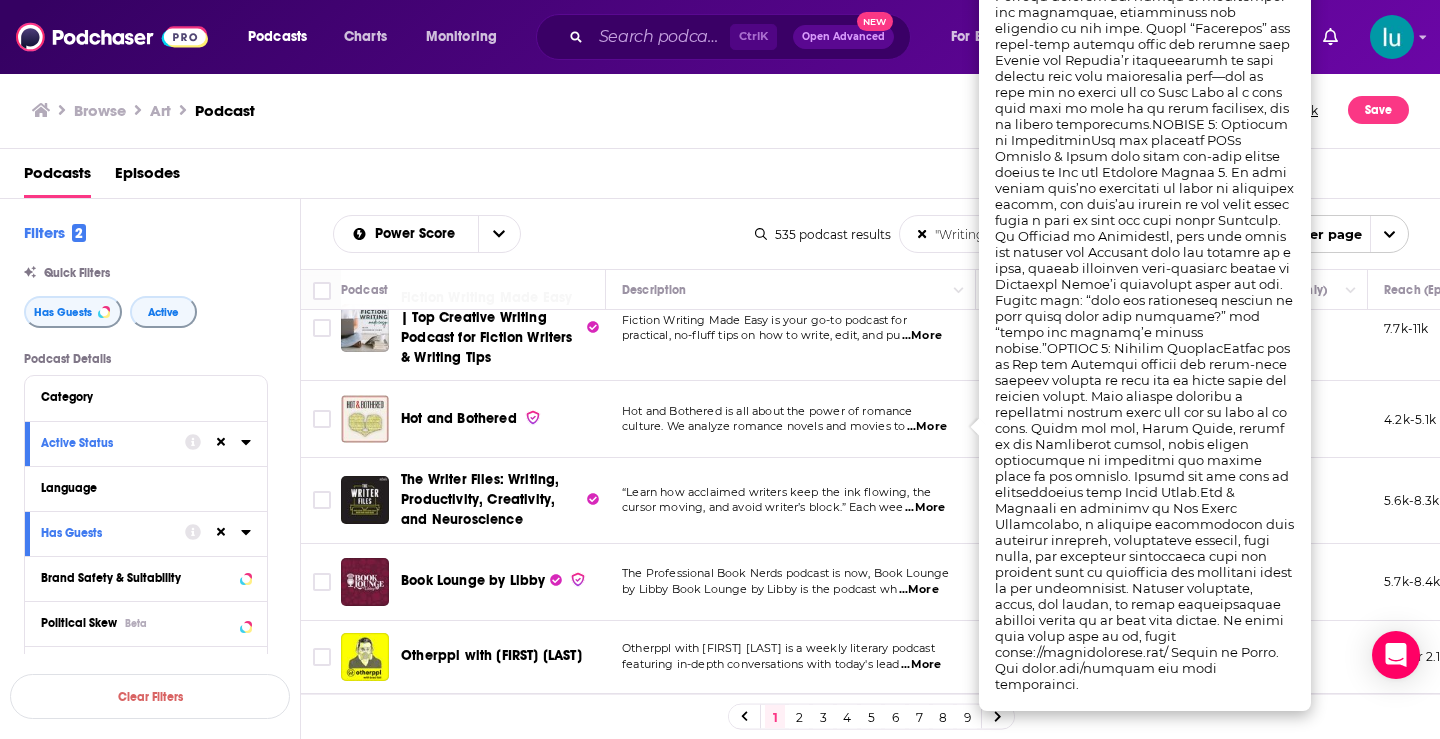 click on "...More" at bounding box center [925, 508] 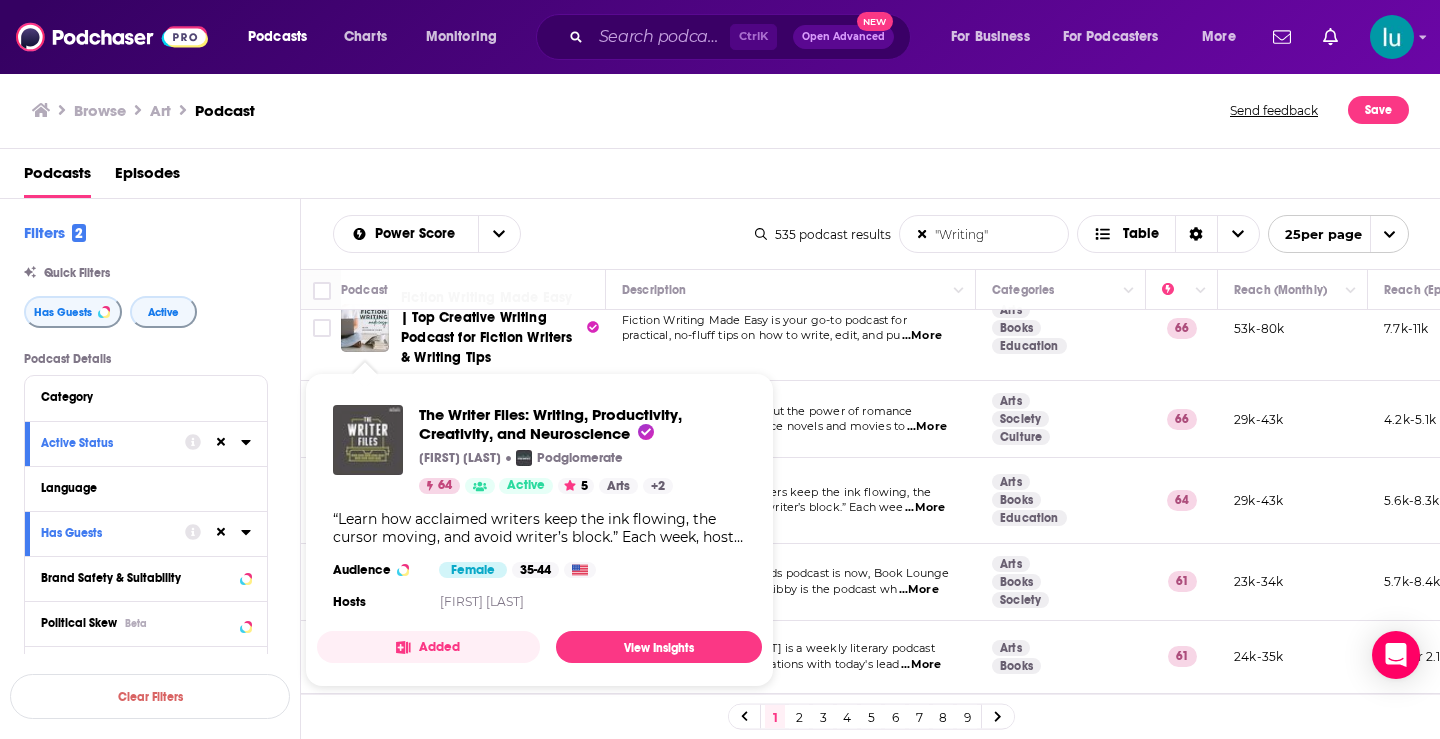 drag, startPoint x: 364, startPoint y: 505, endPoint x: 352, endPoint y: 441, distance: 65.11528 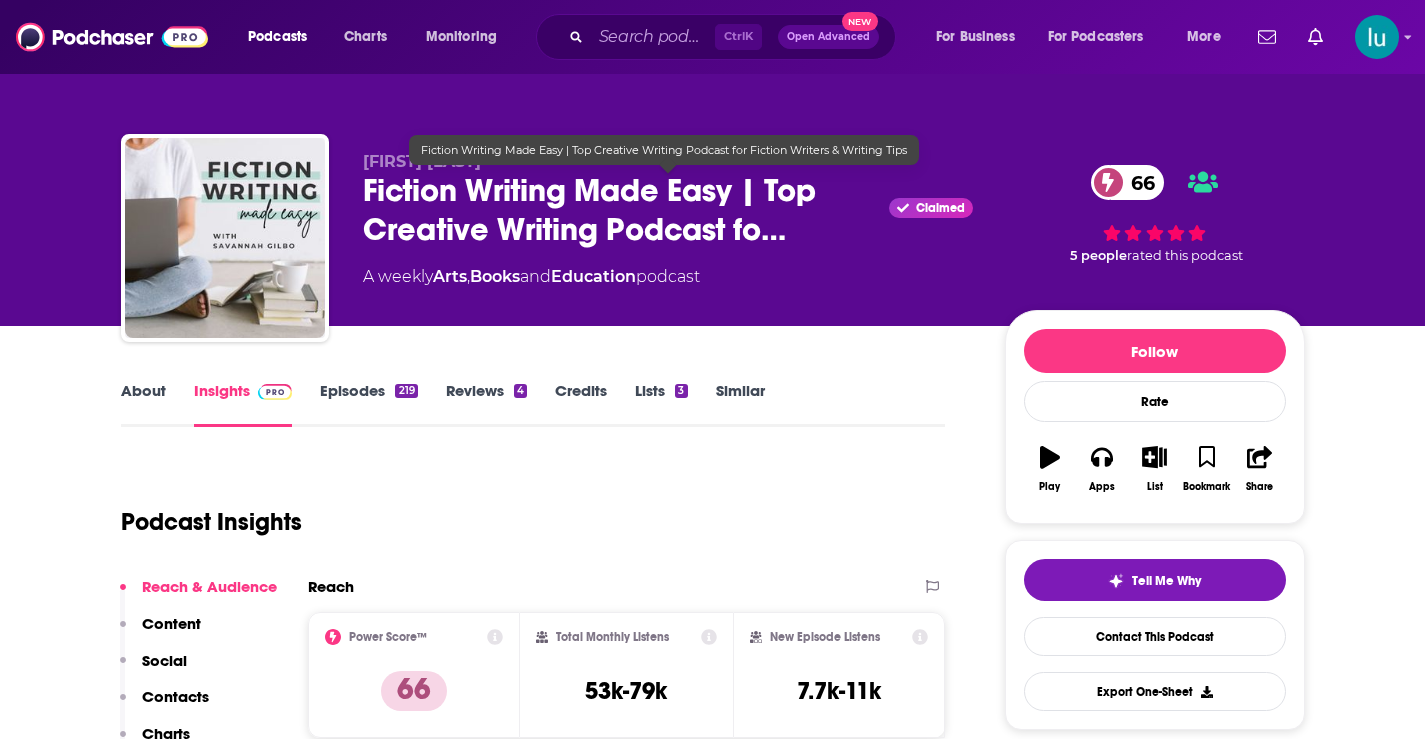 scroll, scrollTop: 0, scrollLeft: 0, axis: both 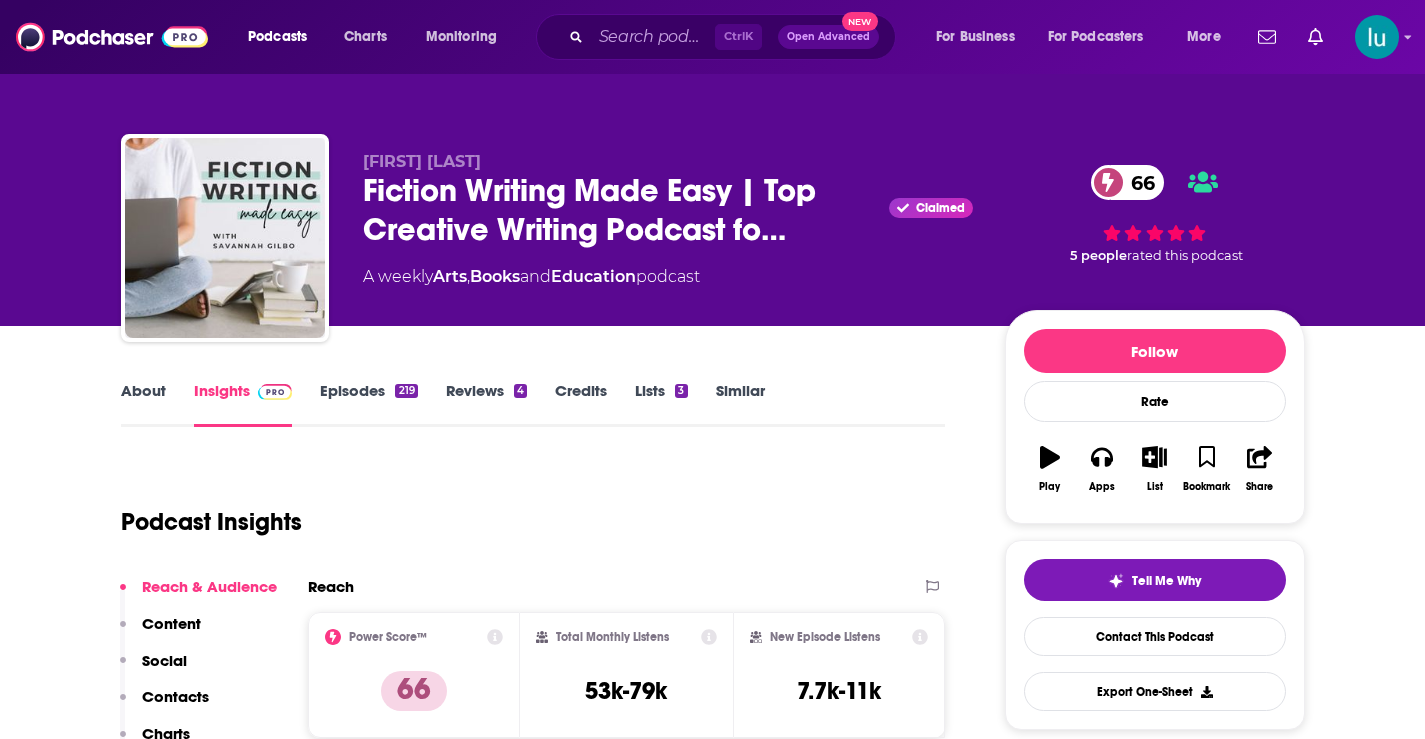 click on "Episodes 219" at bounding box center (368, 404) 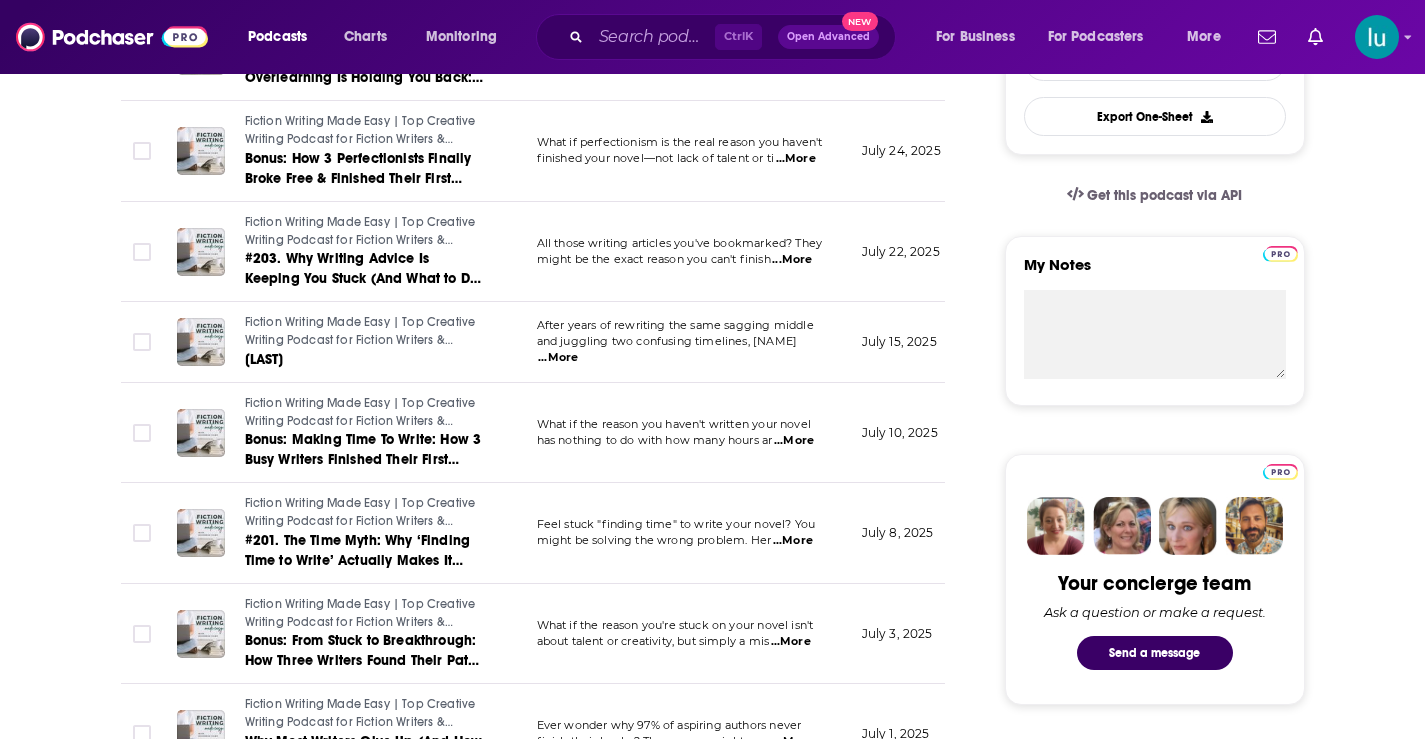 scroll, scrollTop: 675, scrollLeft: 0, axis: vertical 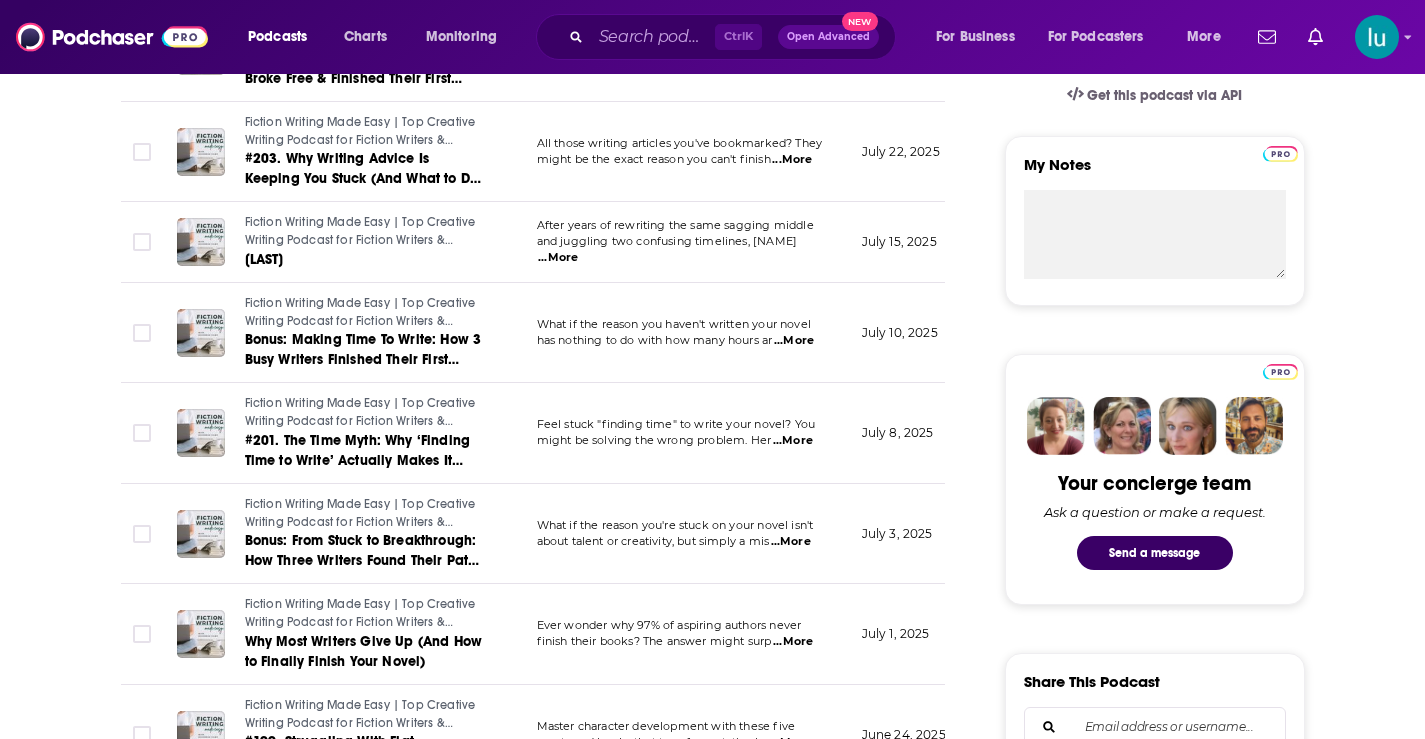 click on "...More" at bounding box center [793, 441] 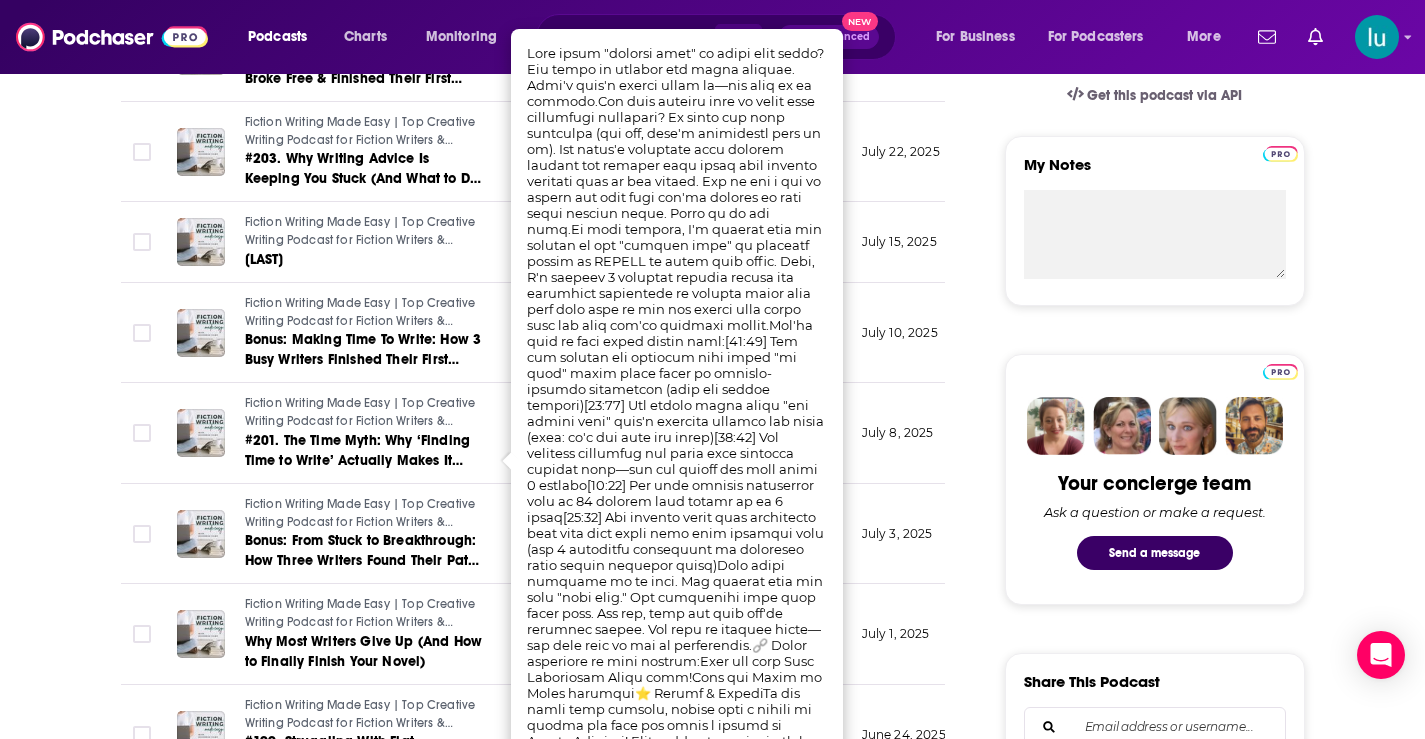 click on "July 10, 2025" at bounding box center [911, 333] 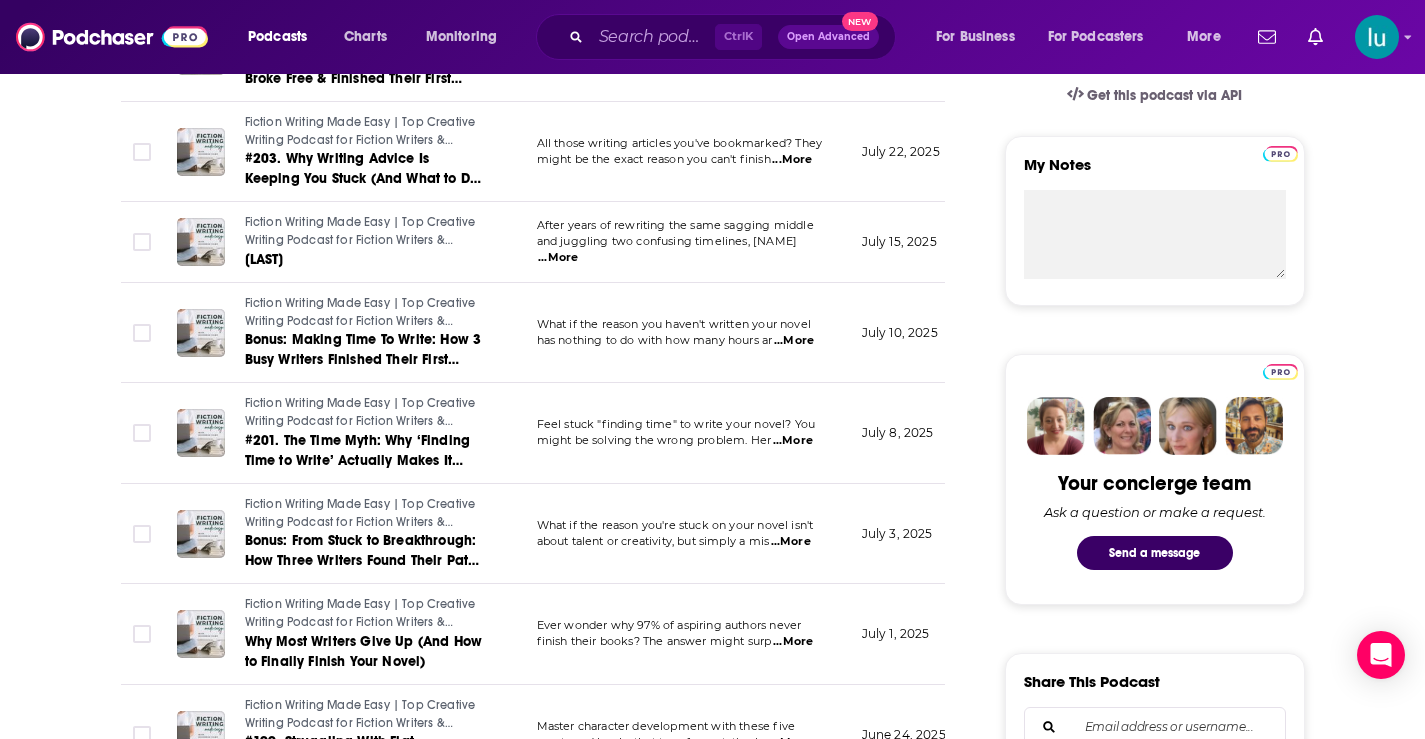 click on "...More" at bounding box center [793, 642] 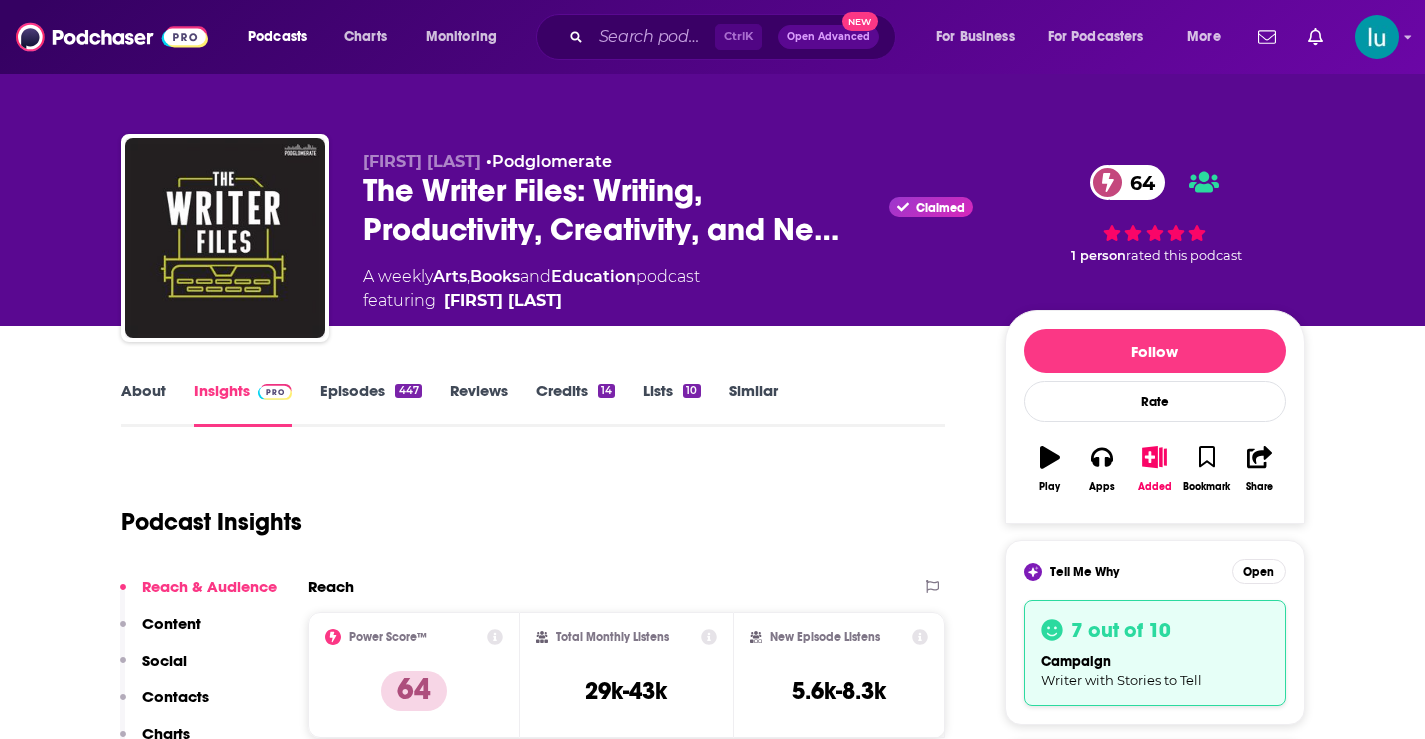 scroll, scrollTop: 0, scrollLeft: 0, axis: both 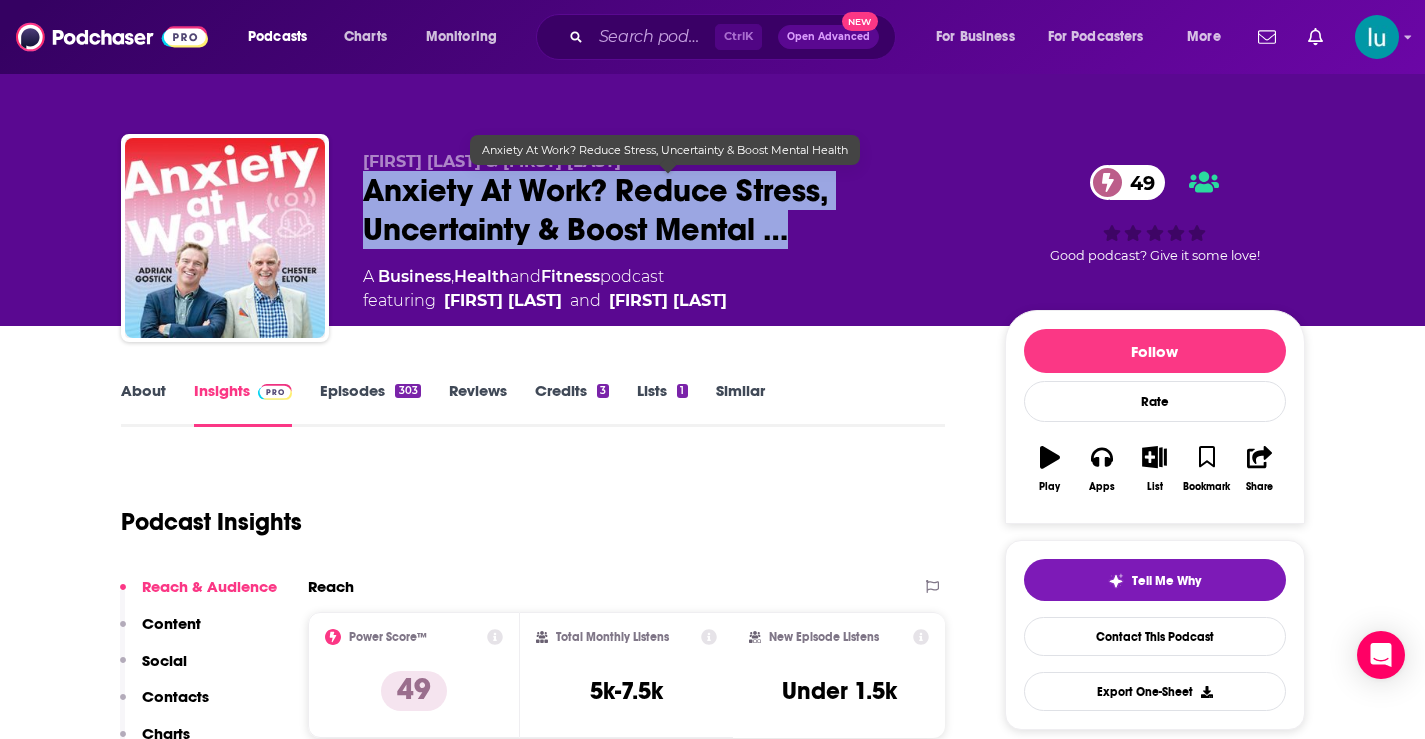 drag, startPoint x: 367, startPoint y: 183, endPoint x: 782, endPoint y: 228, distance: 417.43262 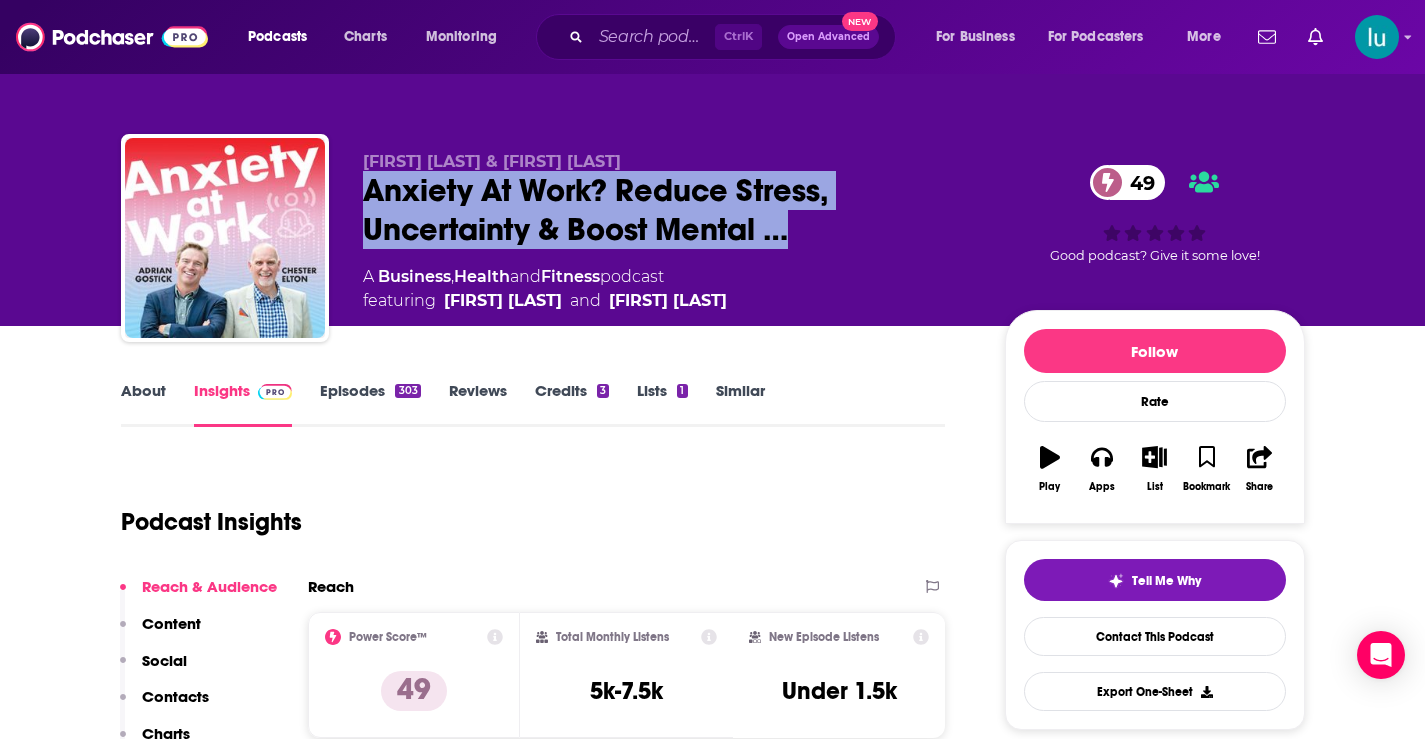 click on "About Insights Episodes 303 Reviews Credits 3 Lists 1 Similar Podcast Insights Reach & Audience Content Social Contacts Charts Sponsors Details Similar Contact Podcast Open Website Reach Power Score™ 49 Total Monthly Listens 5k-7.5k New Episode Listens Under 1.5k Export One-Sheet Audience Demographics Gender Female Age 37 yo Income $ $ $ $ $ Parental Status Parents Countries 1 United States 2 Canada 3 United Kingdom 4 Australia 5 India Top Cities London , Bangalore , Toronto , Los Angeles, CA , New York, NY , Melbourne Interests Society - Work , Travel , Finance , Business and Industrial , Science , Movies and Tv Jobs Pastors/Ministers , Principals/Owners , Sports Coaches , Performers/Entertainers , Mayors , Directors Ethnicities White / Caucasian , Hispanic , Asian , African American Show More Content Political Skew Neutral/Mixed Socials Twitter @[USERNAME] Host 5k Twitter @[USERNAME] Host 4k Contacts RSS Podcast Email [FIRST] [LAST] & [FIRST] [LAST] [EMAIL]" at bounding box center (533, 5430) 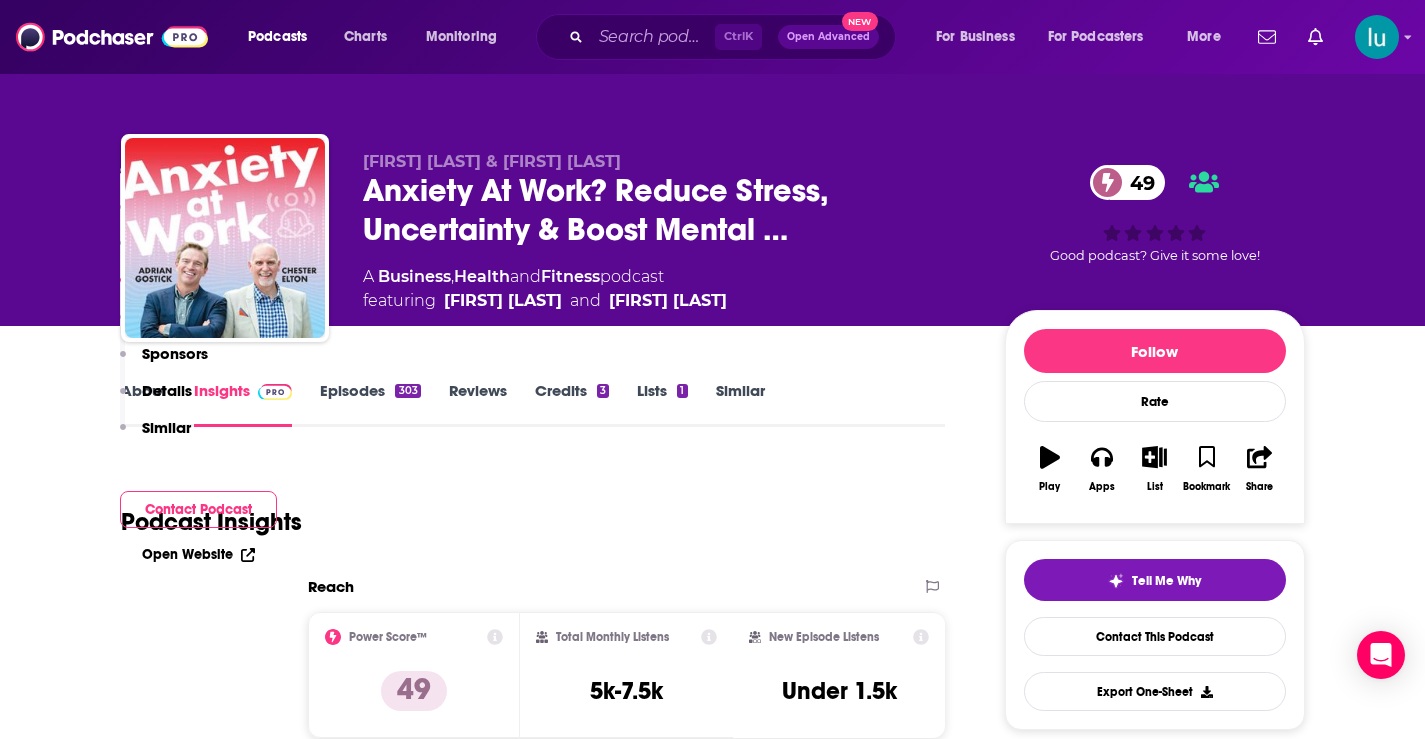 scroll, scrollTop: 1612, scrollLeft: 0, axis: vertical 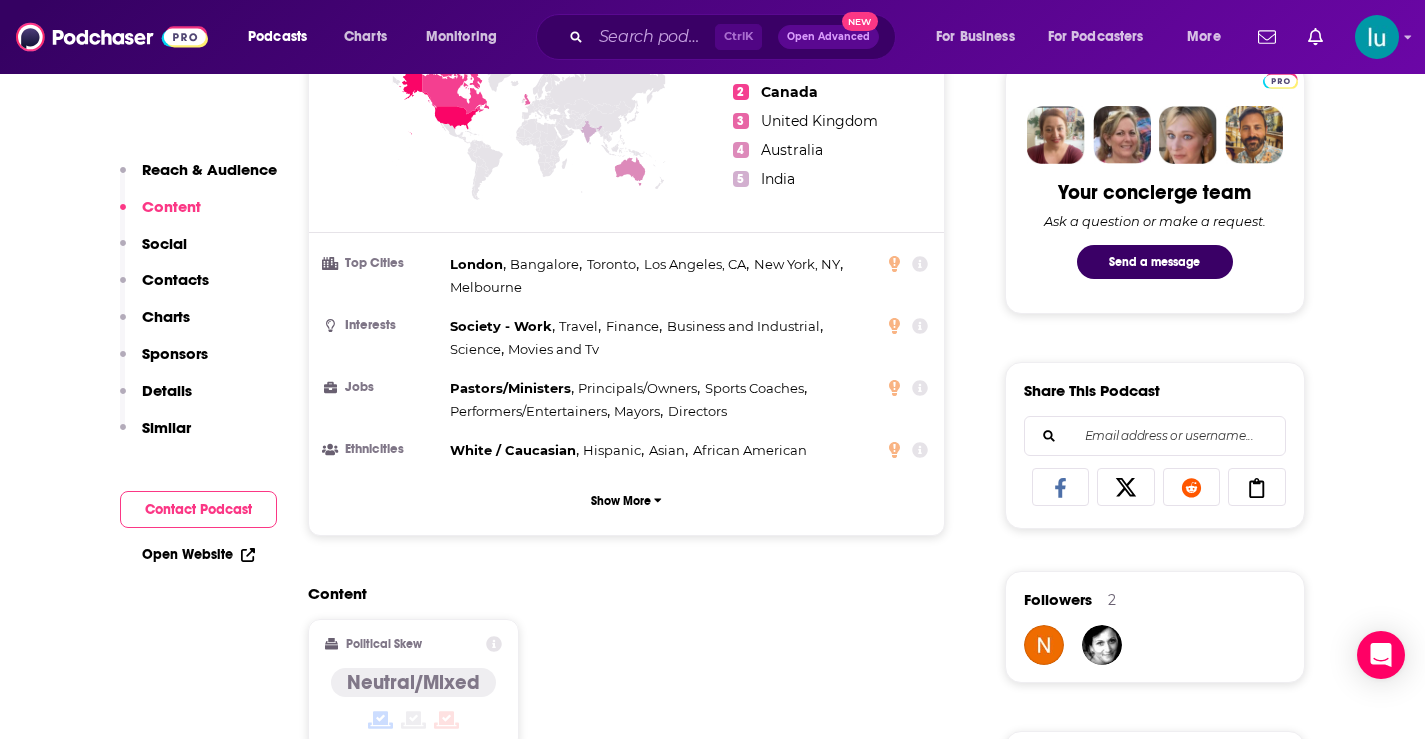 click on "Reach Power Score™ 49 Total Monthly Listens 5k-7.5k New Episode Listens Under 1.5k Export One-Sheet Audience Demographics Gender Female Age 37 yo Income $ $ $ $ $ Parental Status Parents Countries 1 United States 2 Canada 3 United Kingdom 4 Australia 5 India Top Cities London , Bangalore , Toronto , Los Angeles, CA , New York, NY , Melbourne Interests Society - Work , Travel , Finance , Business and Industrial , Science , Movies and Tv Jobs Pastors/Ministers , Principals/Owners , Sports Coaches , Performers/Entertainers , Mayors , Directors Ethnicities White / Caucasian , Hispanic , Asian , African American Show More Content Political Skew Neutral/Mixed Socials Twitter @[USERNAME] Host 5k Twitter @[USERNAME] Host 4k Contacts RSS Podcast Email [FIRST] [LAST] & [FIRST] [LAST] [EMAIL] That's all there is! Charts All Charts All Categories All Countries This podcast isn't ranking on any Apple or Spotify charts today. Recent Sponsors of Beta Add to Podcast Details" at bounding box center (627, 4556) 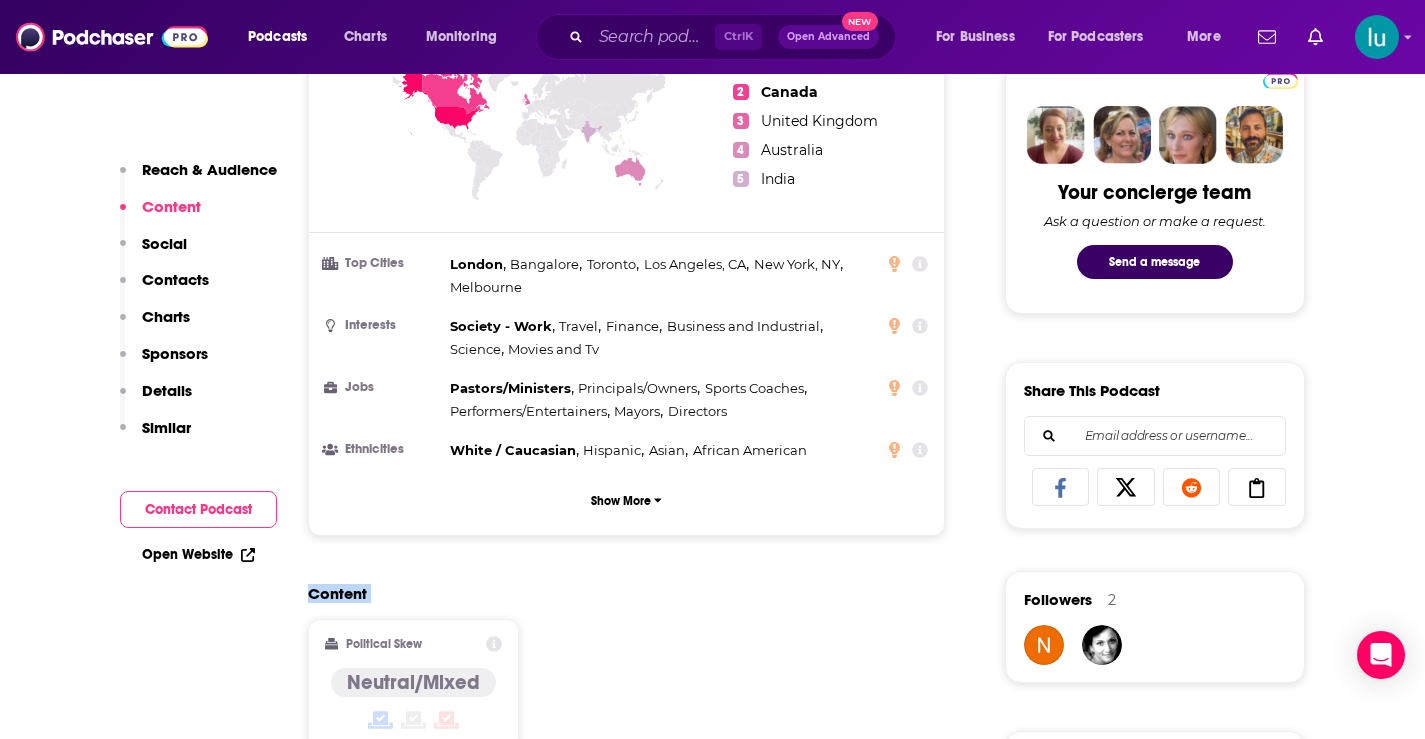 click on "Reach Power Score™ 49 Total Monthly Listens 5k-7.5k New Episode Listens Under 1.5k Export One-Sheet Audience Demographics Gender Female Age 37 yo Income $ $ $ $ $ Parental Status Parents Countries 1 United States 2 Canada 3 United Kingdom 4 Australia 5 India Top Cities London , Bangalore , Toronto , Los Angeles, CA , New York, NY , Melbourne Interests Society - Work , Travel , Finance , Business and Industrial , Science , Movies and Tv Jobs Pastors/Ministers , Principals/Owners , Sports Coaches , Performers/Entertainers , Mayors , Directors Ethnicities White / Caucasian , Hispanic , Asian , African American Show More Content Political Skew Neutral/Mixed Socials Twitter @[USERNAME] Host 5k Twitter @[USERNAME] Host 4k Contacts RSS Podcast Email [FIRST] [LAST] & [FIRST] [LAST] [EMAIL] That's all there is! Charts All Charts All Categories All Countries This podcast isn't ranking on any Apple or Spotify charts today. Recent Sponsors of Beta Add to Podcast Details" at bounding box center [627, 4556] 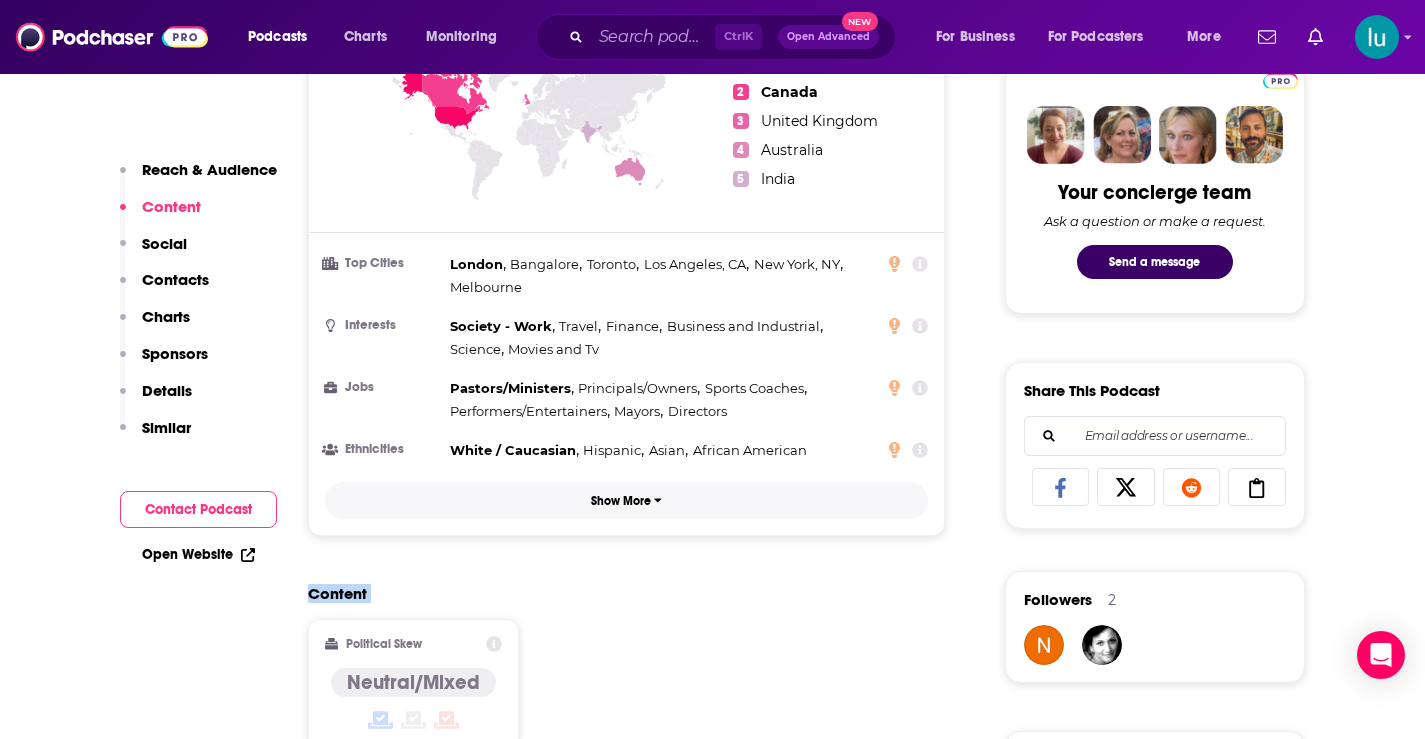 drag, startPoint x: 472, startPoint y: 545, endPoint x: 468, endPoint y: 485, distance: 60.133186 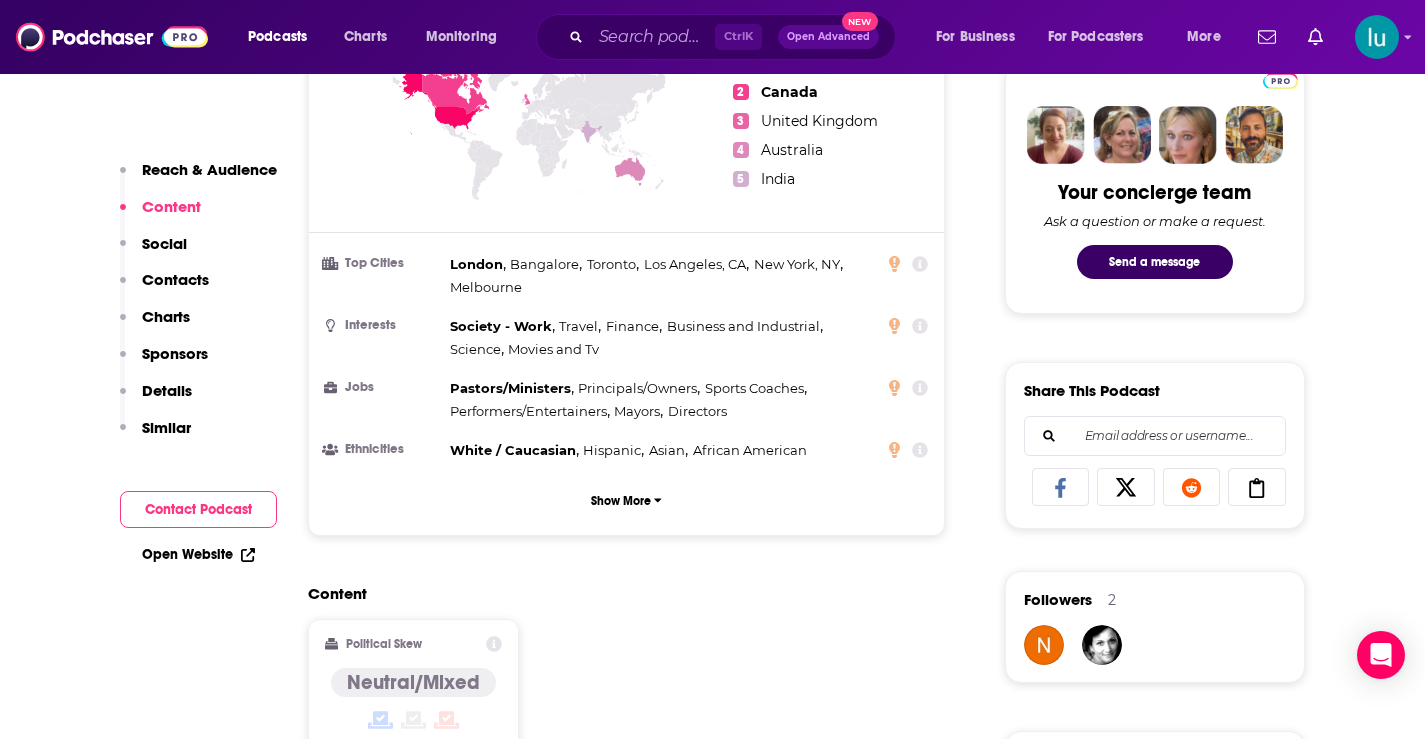 click on "Countries 1 United States 2 Canada 3 United Kingdom 4 Australia 5 India Top Cities London , Bangalore , Toronto , Los Angeles, CA , New York, NY , Melbourne Interests Society - Work , Travel , Finance , Business and Industrial , Science , Movies and Tv Jobs Pastors/Ministers , Principals/Owners , Sports Coaches , Performers/Entertainers , Mayors , Directors Ethnicities White / Caucasian , Hispanic , Asian , African American Show More" at bounding box center (627, 264) 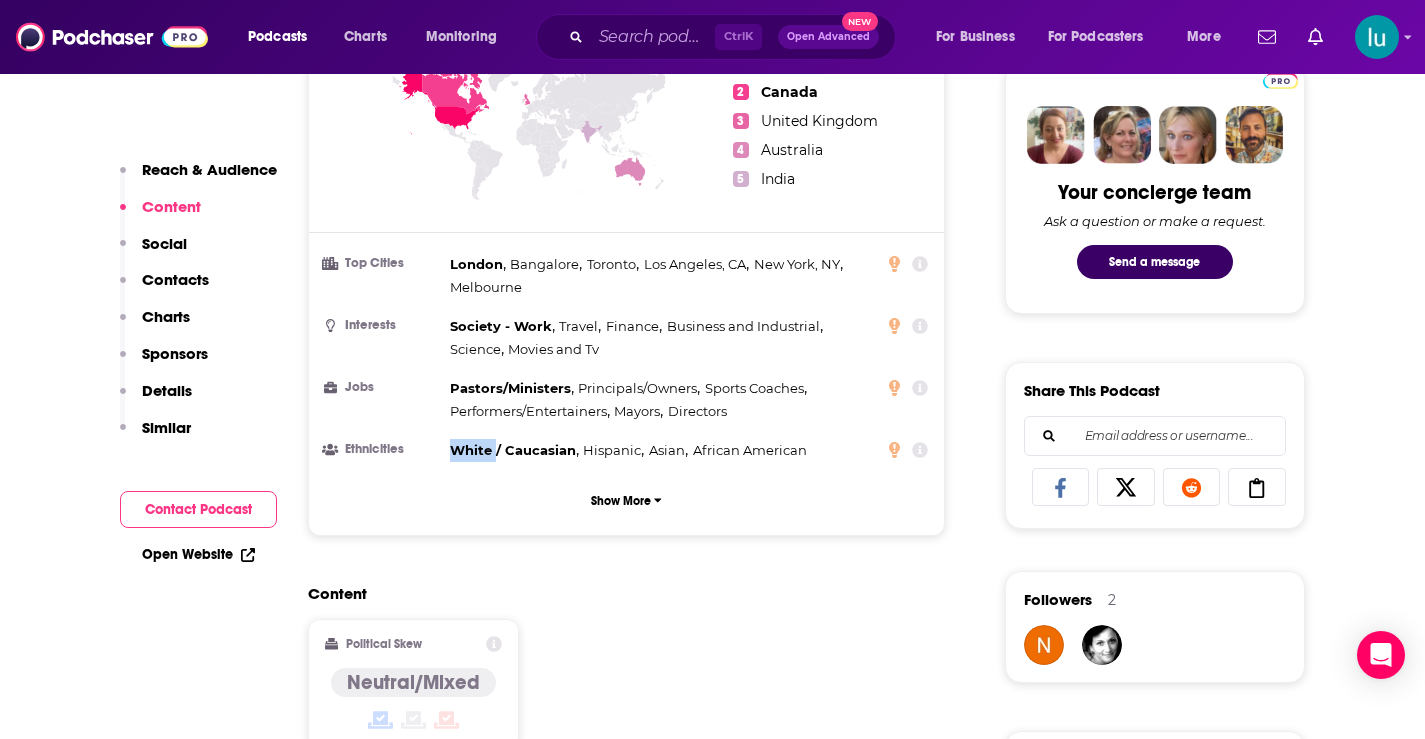 click on "Countries 1 United States 2 Canada 3 United Kingdom 4 Australia 5 India Top Cities London , Bangalore , Toronto , Los Angeles, CA , New York, NY , Melbourne Interests Society - Work , Travel , Finance , Business and Industrial , Science , Movies and Tv Jobs Pastors/Ministers , Principals/Owners , Sports Coaches , Performers/Entertainers , Mayors , Directors Ethnicities White / Caucasian , Hispanic , Asian , African American Show More" at bounding box center (627, 264) 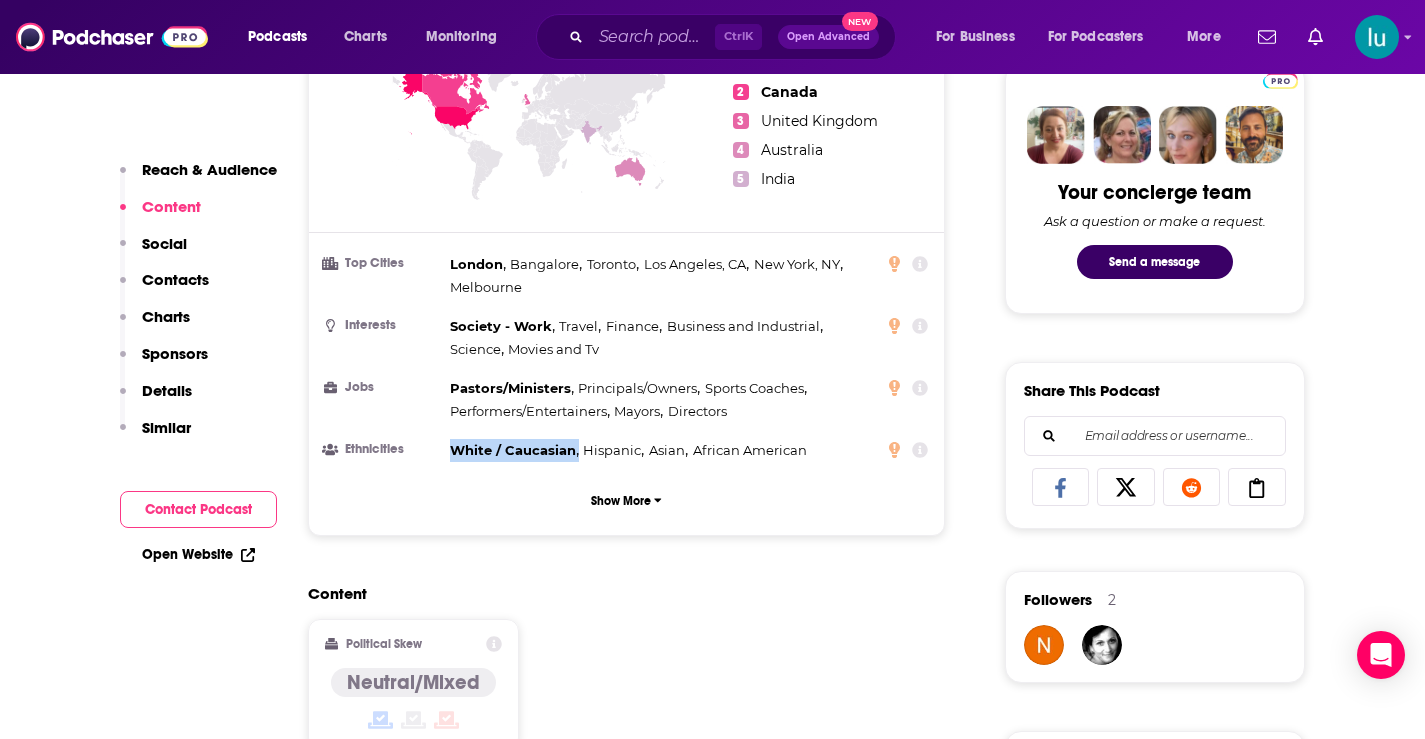click on "Countries 1 United States 2 Canada 3 United Kingdom 4 Australia 5 India Top Cities London , Bangalore , Toronto , Los Angeles, CA , New York, NY , Melbourne Interests Society - Work , Travel , Finance , Business and Industrial , Science , Movies and Tv Jobs Pastors/Ministers , Principals/Owners , Sports Coaches , Performers/Entertainers , Mayors , Directors Ethnicities White / Caucasian , Hispanic , Asian , African American Show More" at bounding box center (627, 264) 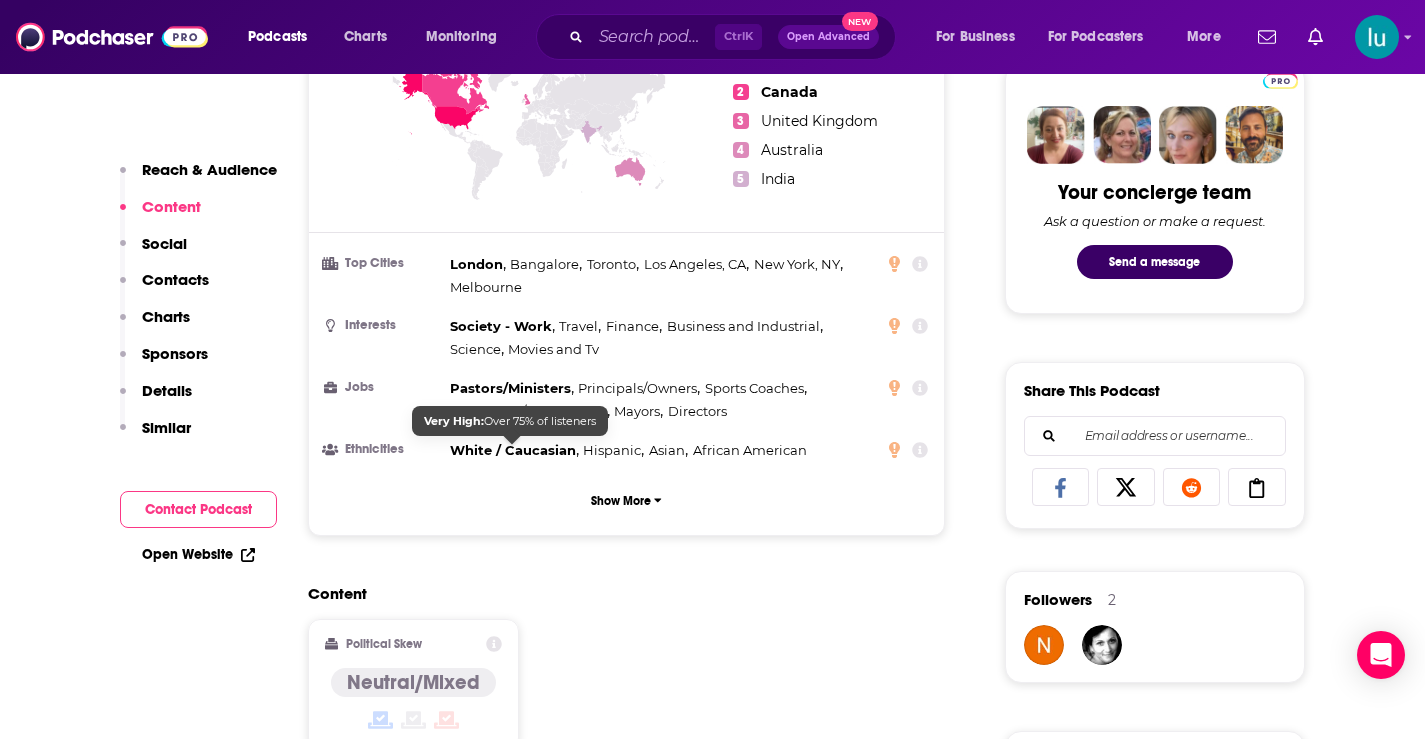 click on "Reach & Audience Content Social Contacts Charts Sponsors Details Similar Contact Podcast Open Website" at bounding box center [198, 4556] 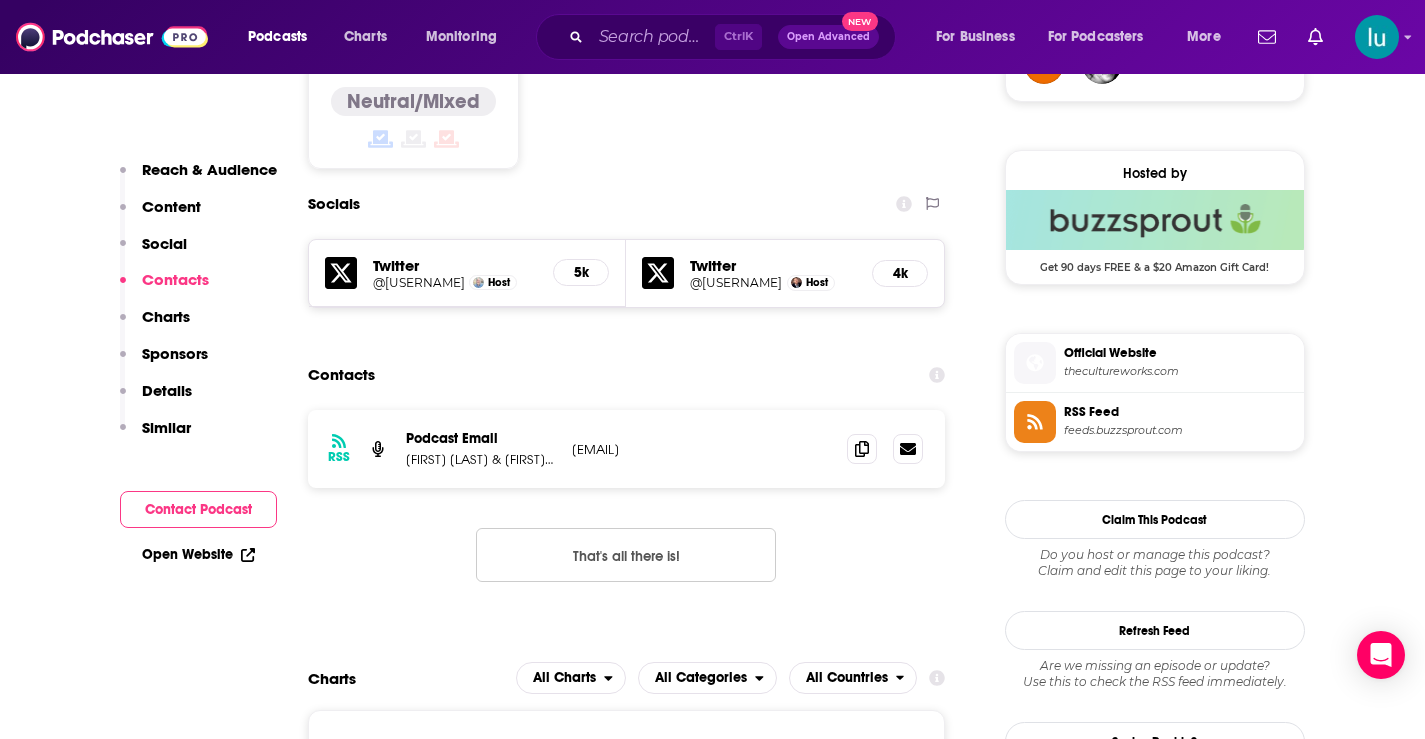 scroll, scrollTop: 1562, scrollLeft: 0, axis: vertical 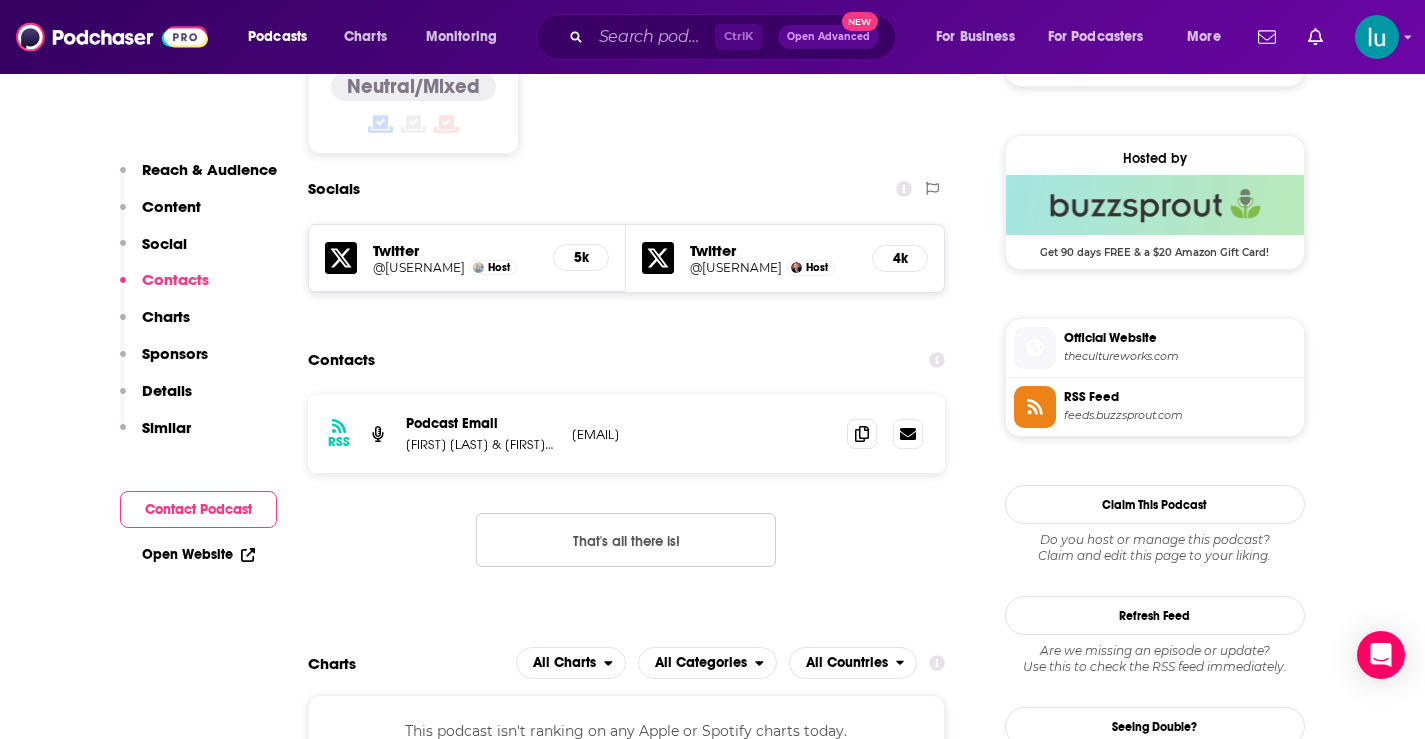 drag, startPoint x: 734, startPoint y: 436, endPoint x: 567, endPoint y: 446, distance: 167.29913 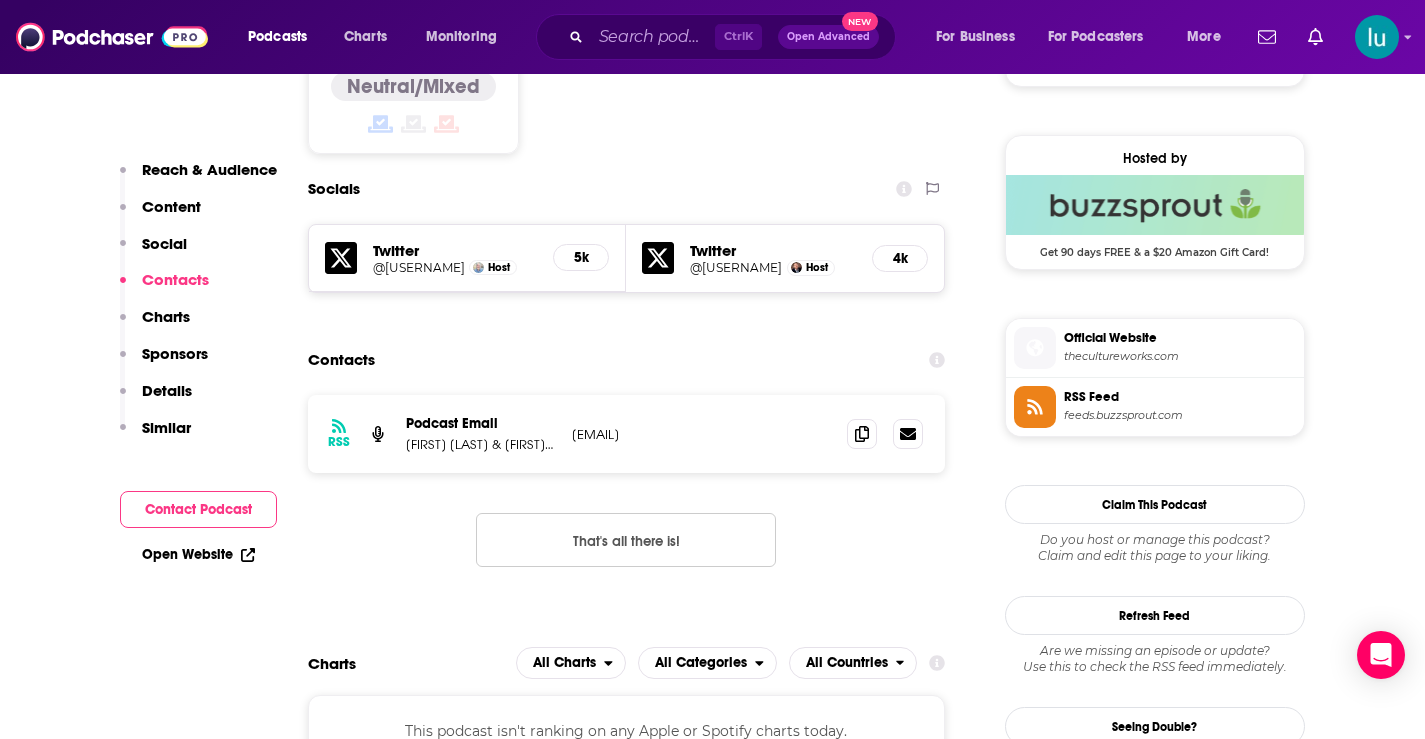 copy on "[EMAIL]" 